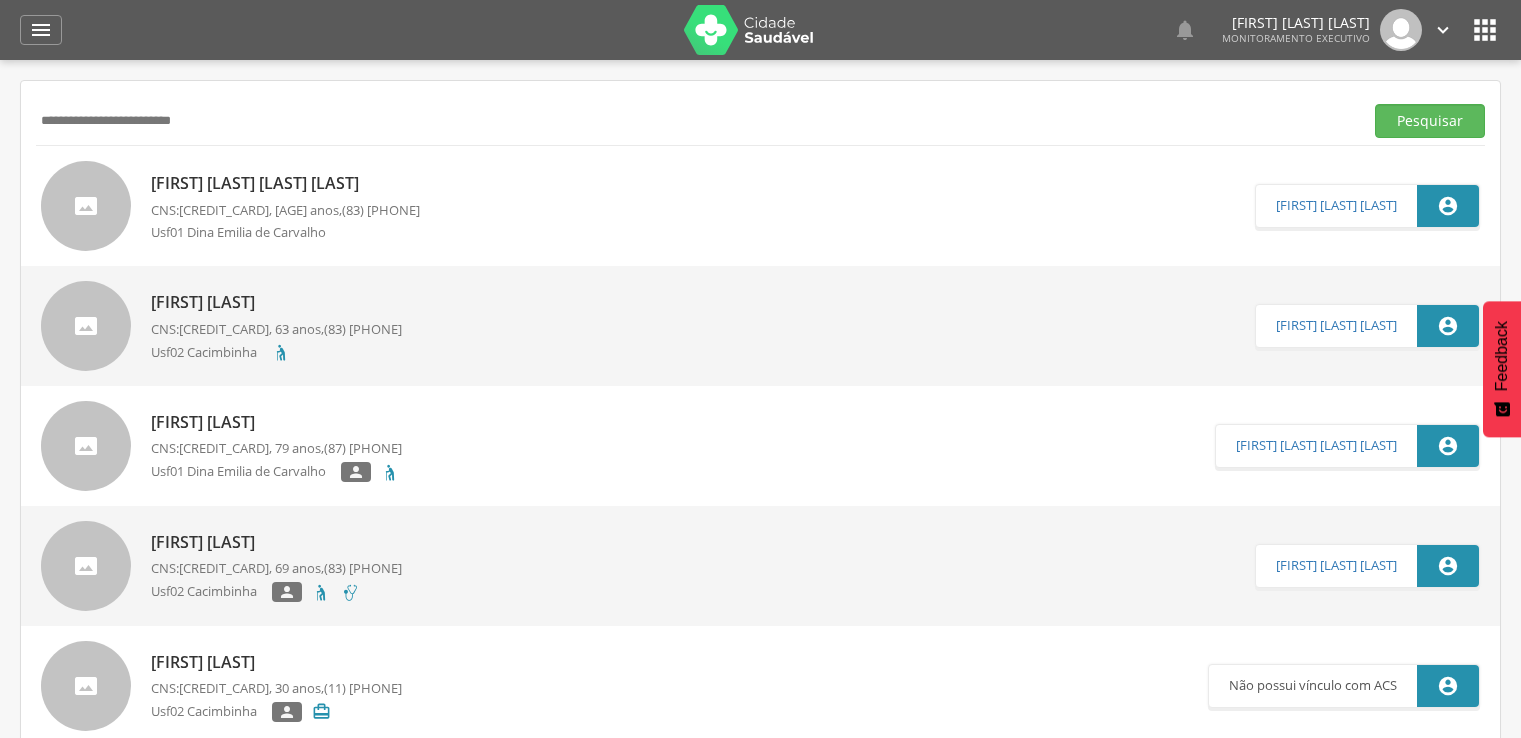 scroll, scrollTop: 0, scrollLeft: 0, axis: both 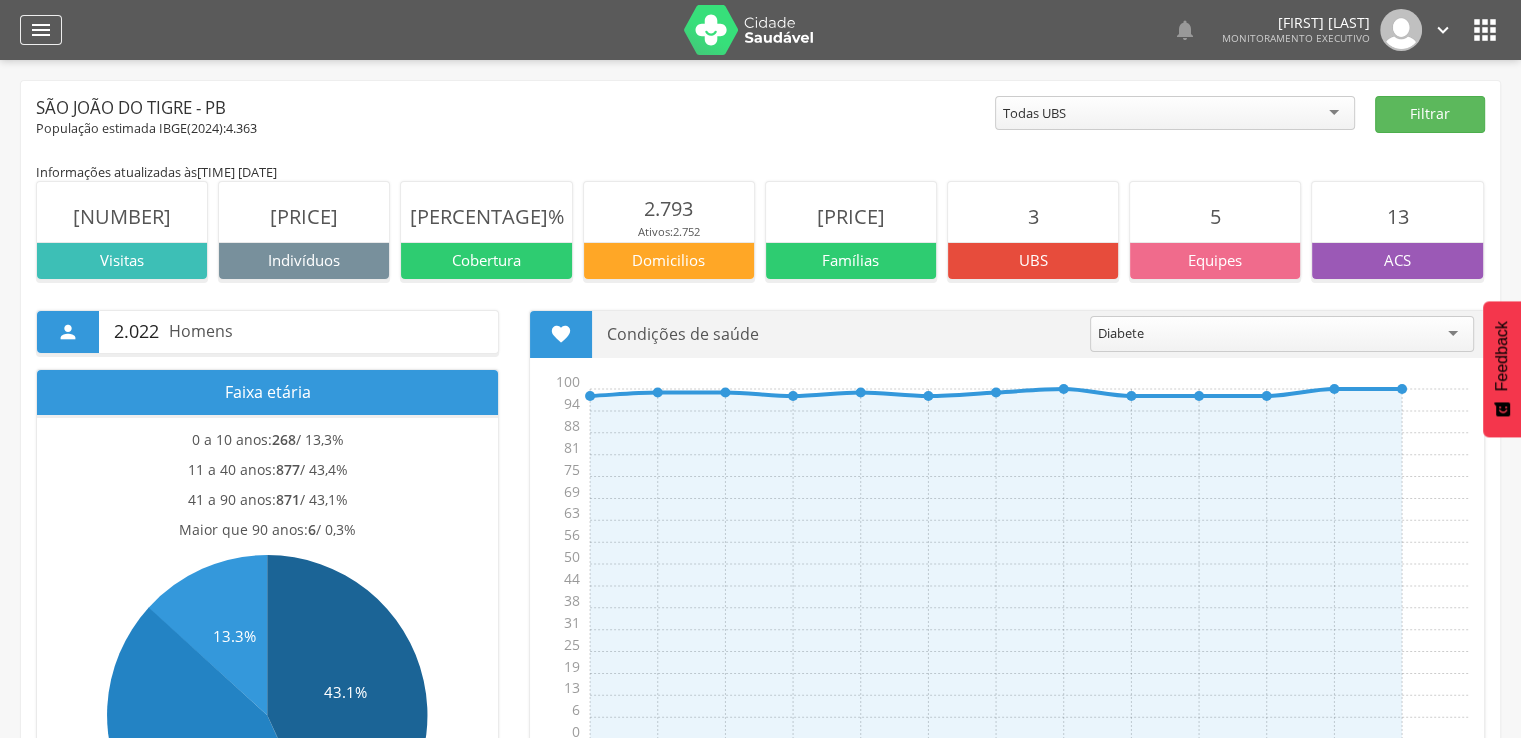 click on "" at bounding box center (41, 30) 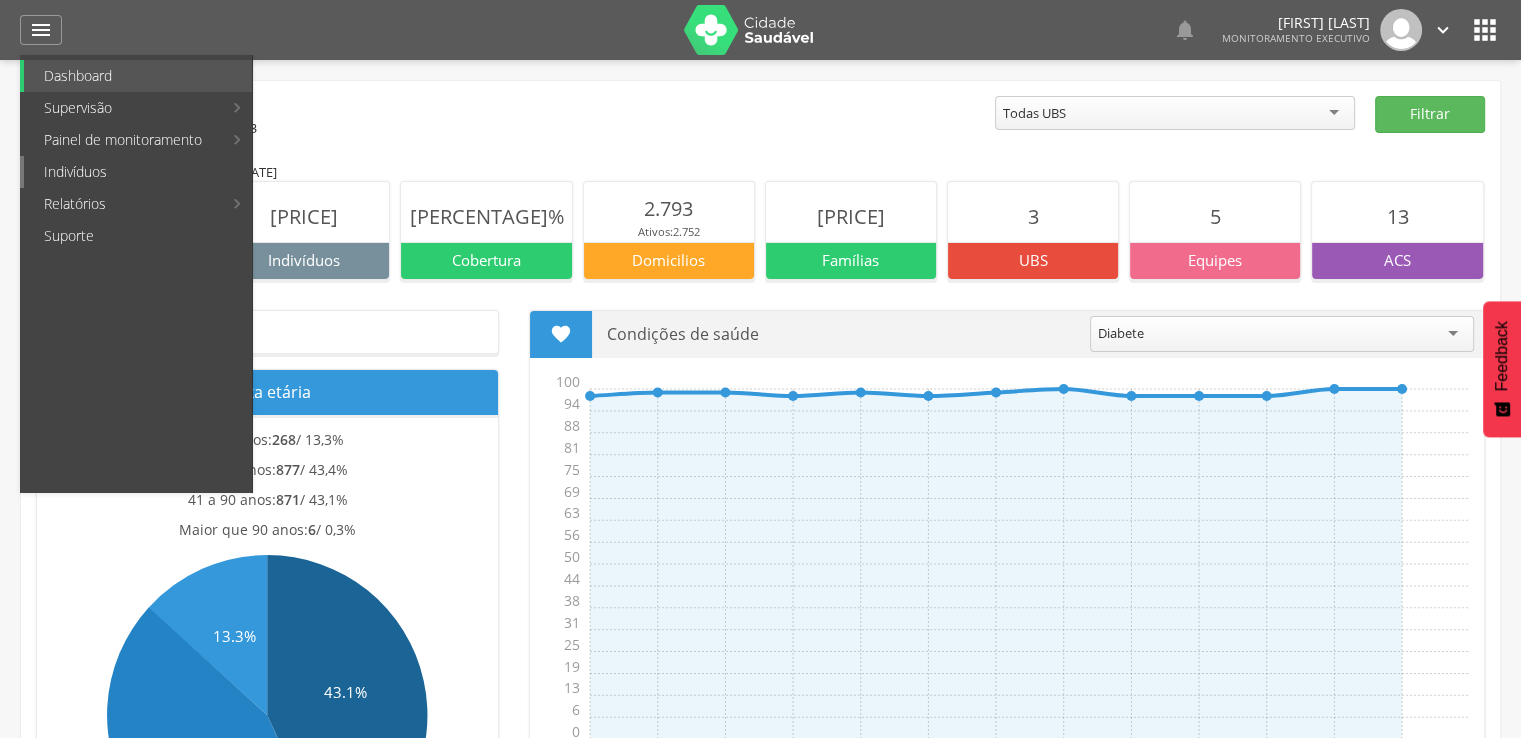 click on "Indivíduos" at bounding box center [138, 172] 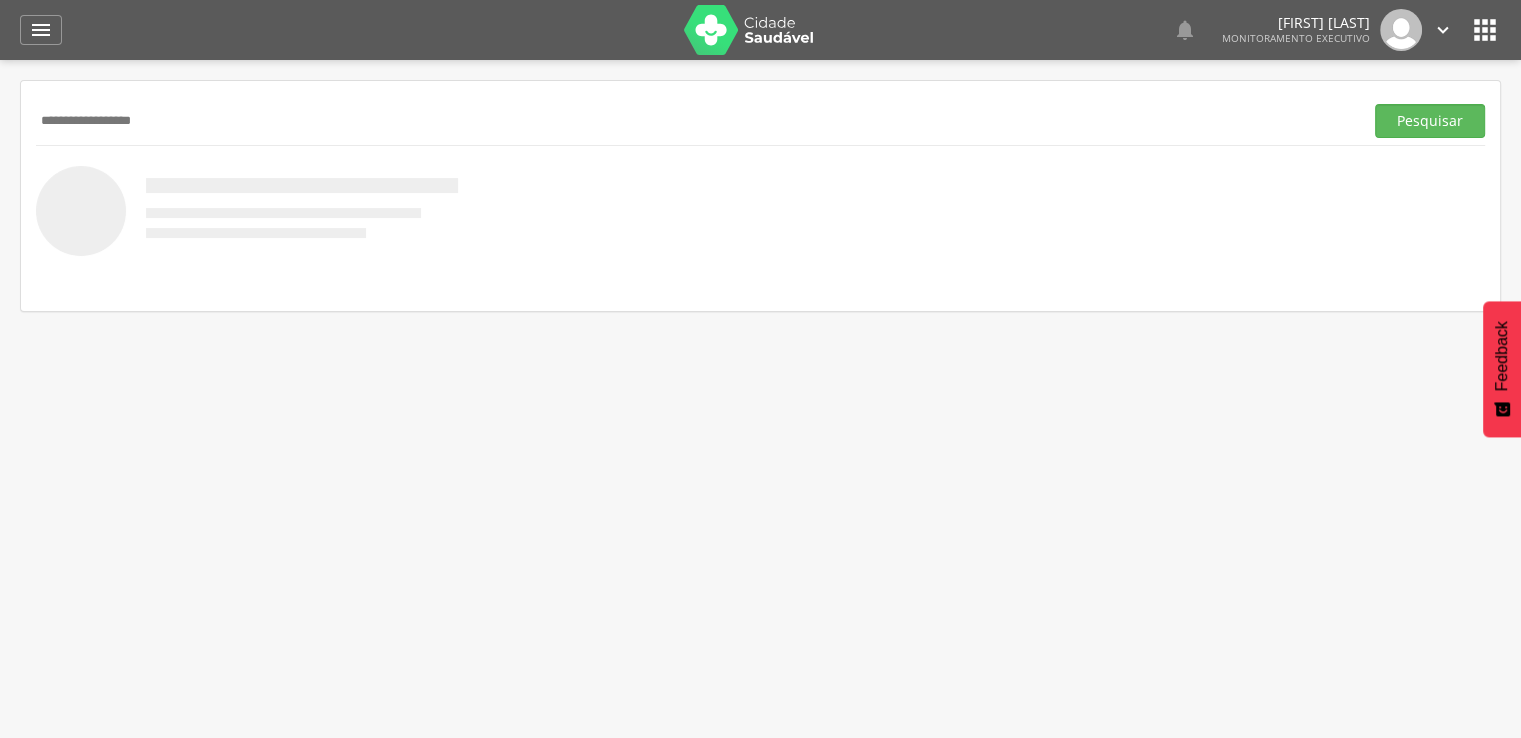 type on "**********" 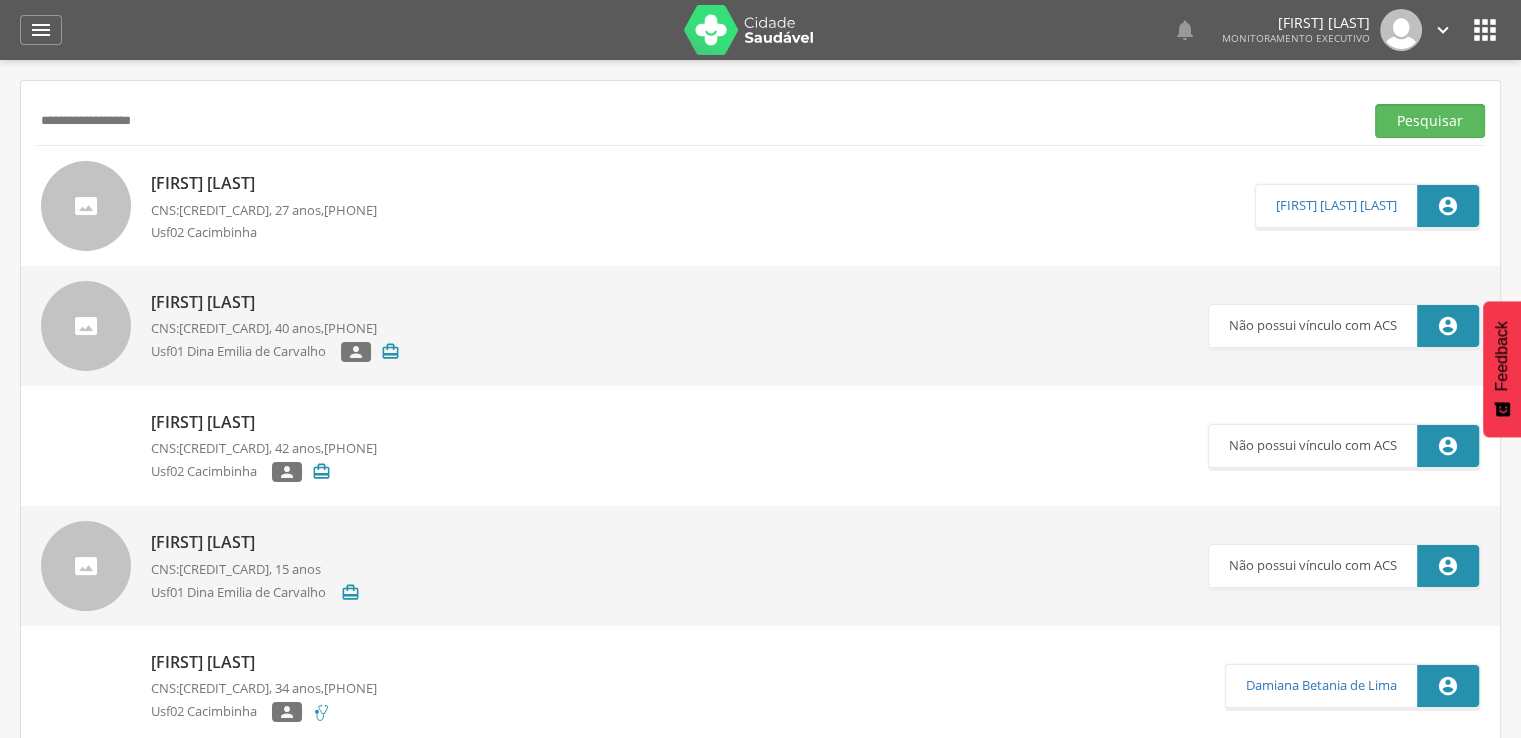 click on "[FIRST] [LAST]" at bounding box center [264, 183] 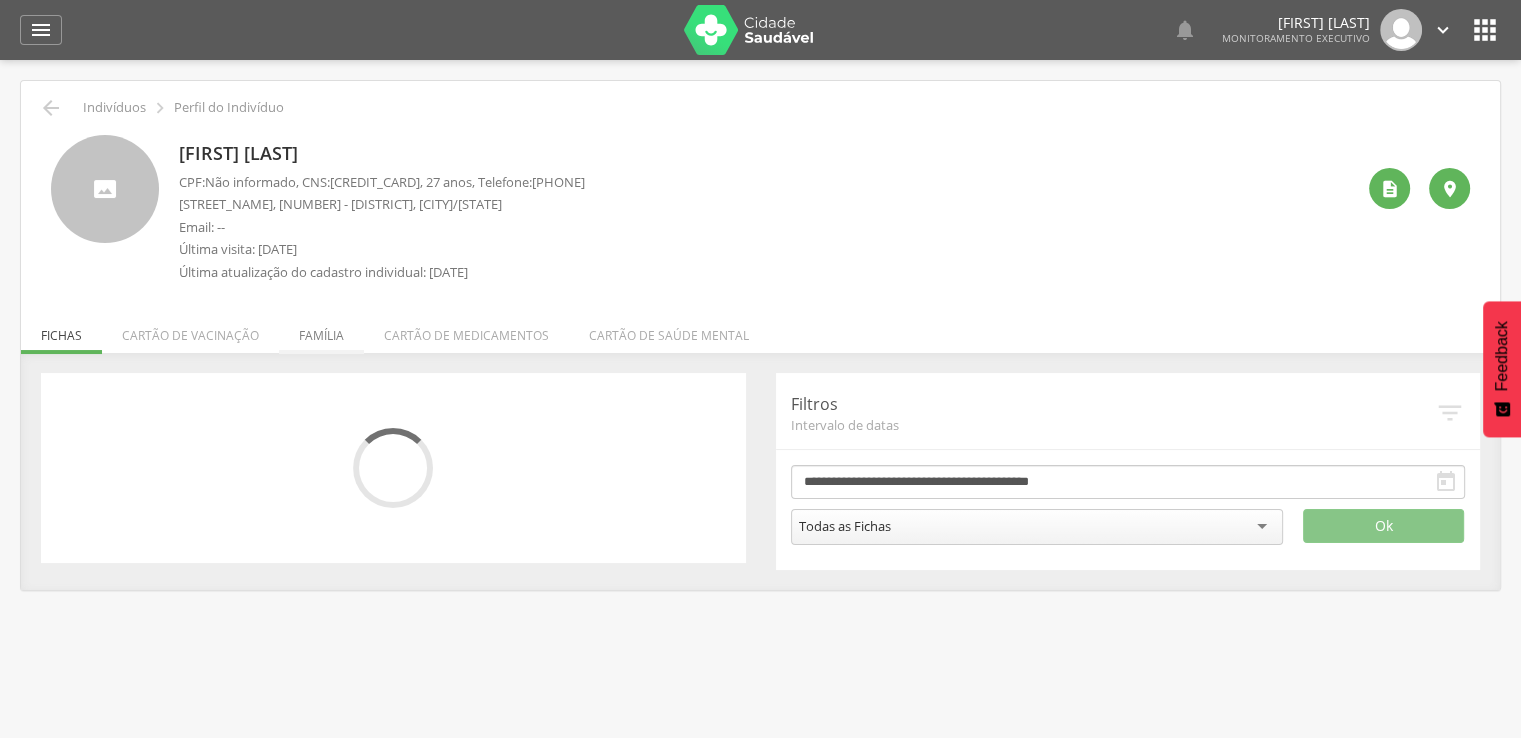 click on "CPF:  Não informado , CNS:  [CREDIT_CARD] , [AGE], Telefone:  [PHONE] Distrito [CITY], 70 - Centro Email: -- Última visita: [DATE] Última atualização do cadastro individual: [DATE]" at bounding box center (382, 232) 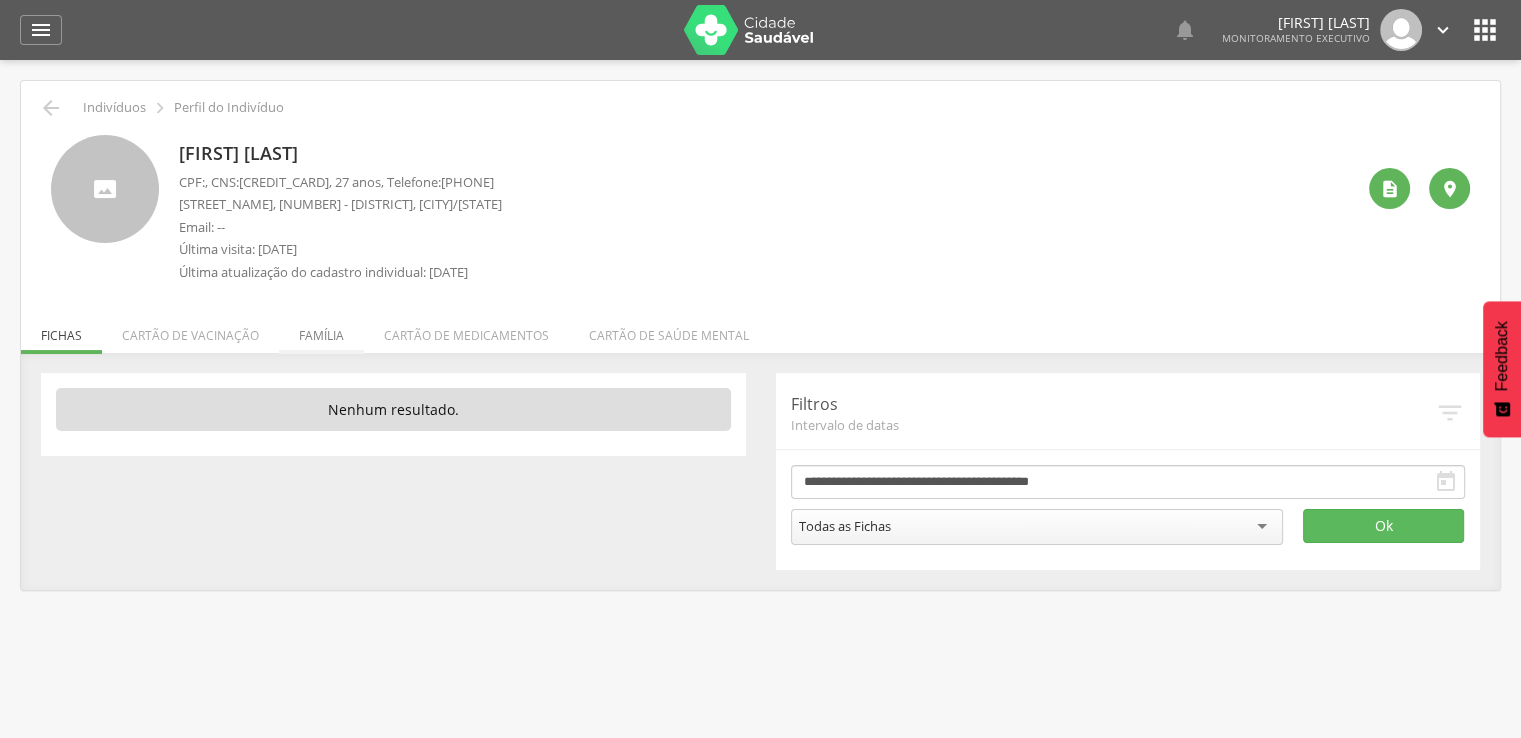 click on "Família" at bounding box center [321, 330] 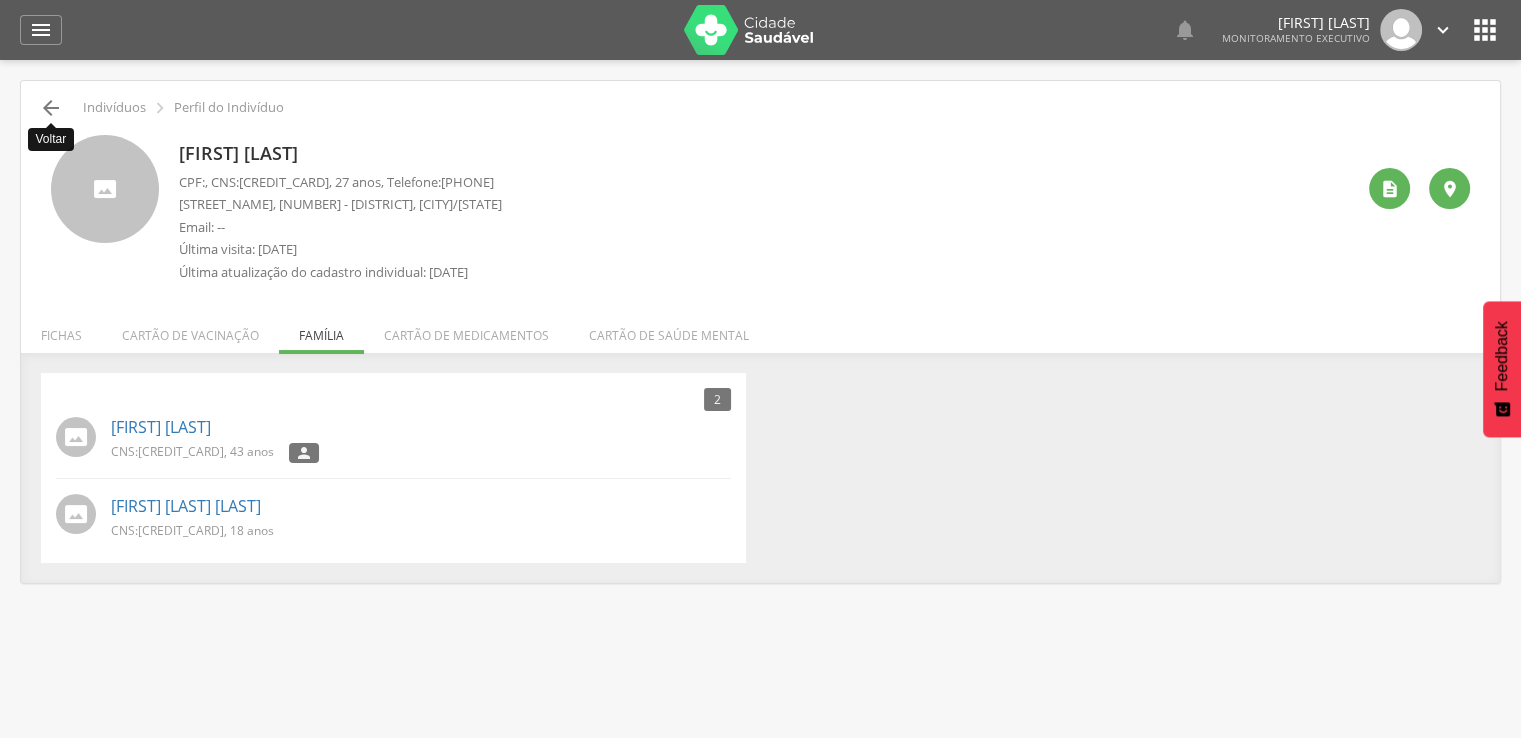click on "" at bounding box center (51, 108) 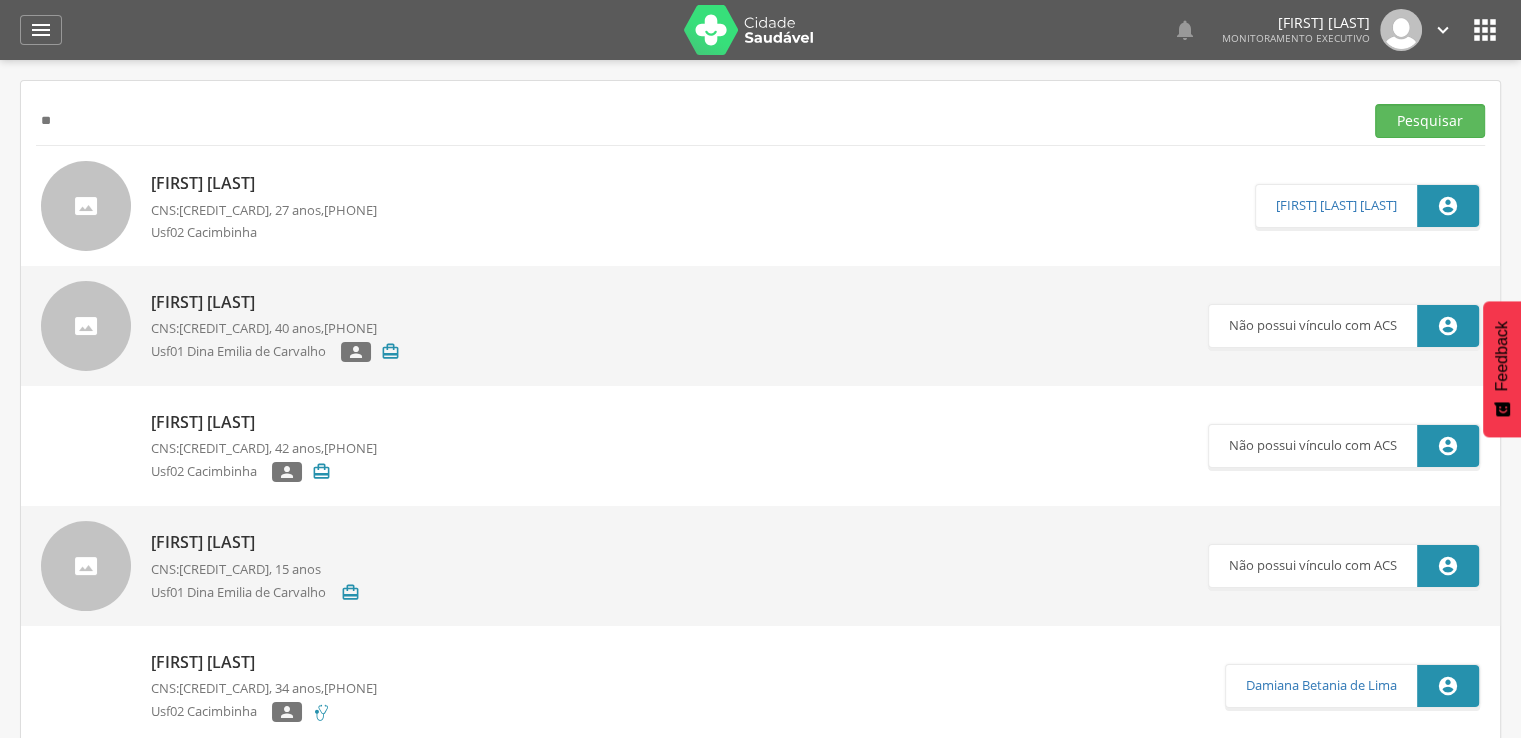 type on "*" 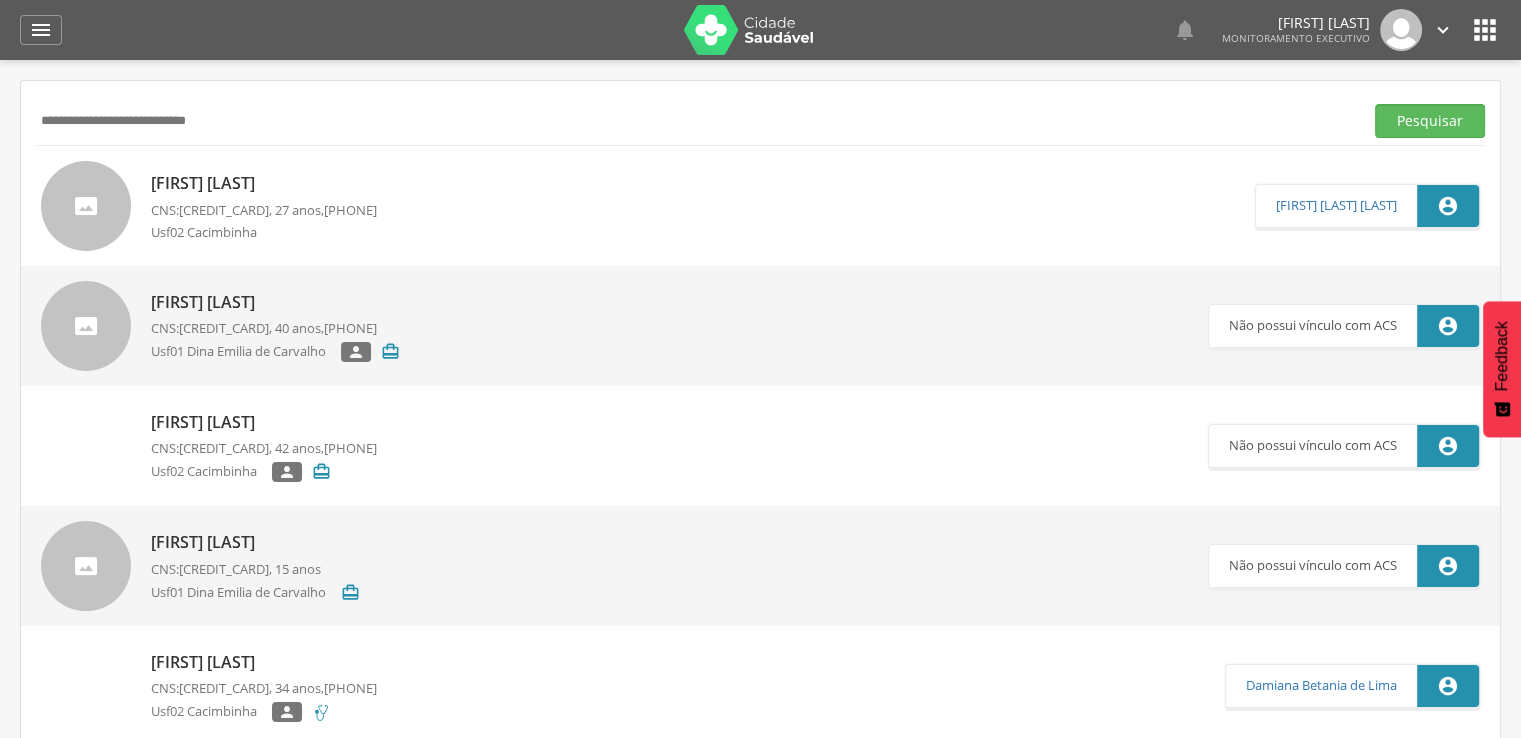 click on "Pesquisar" at bounding box center (1430, 121) 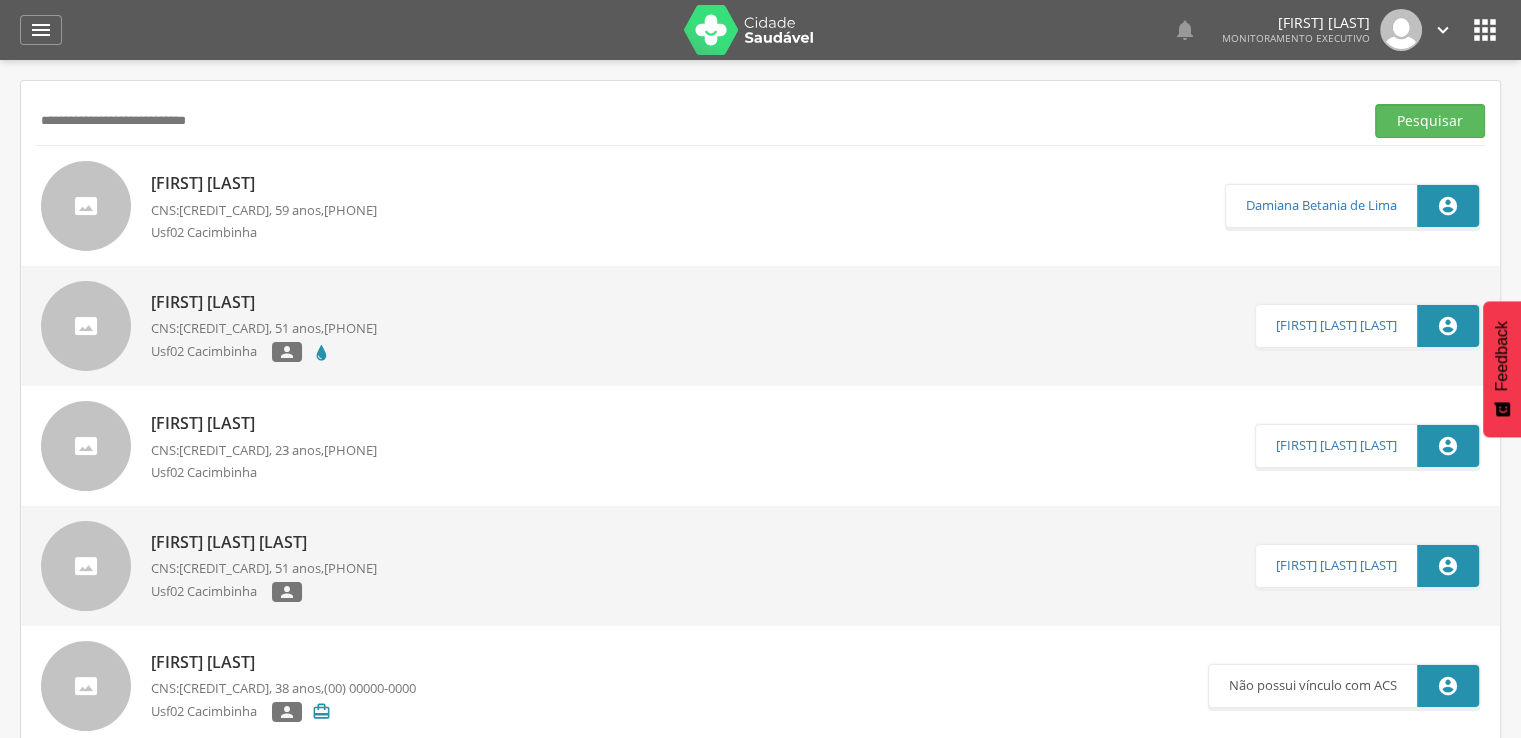 click on "[FIRST] [LAST]" at bounding box center [264, 183] 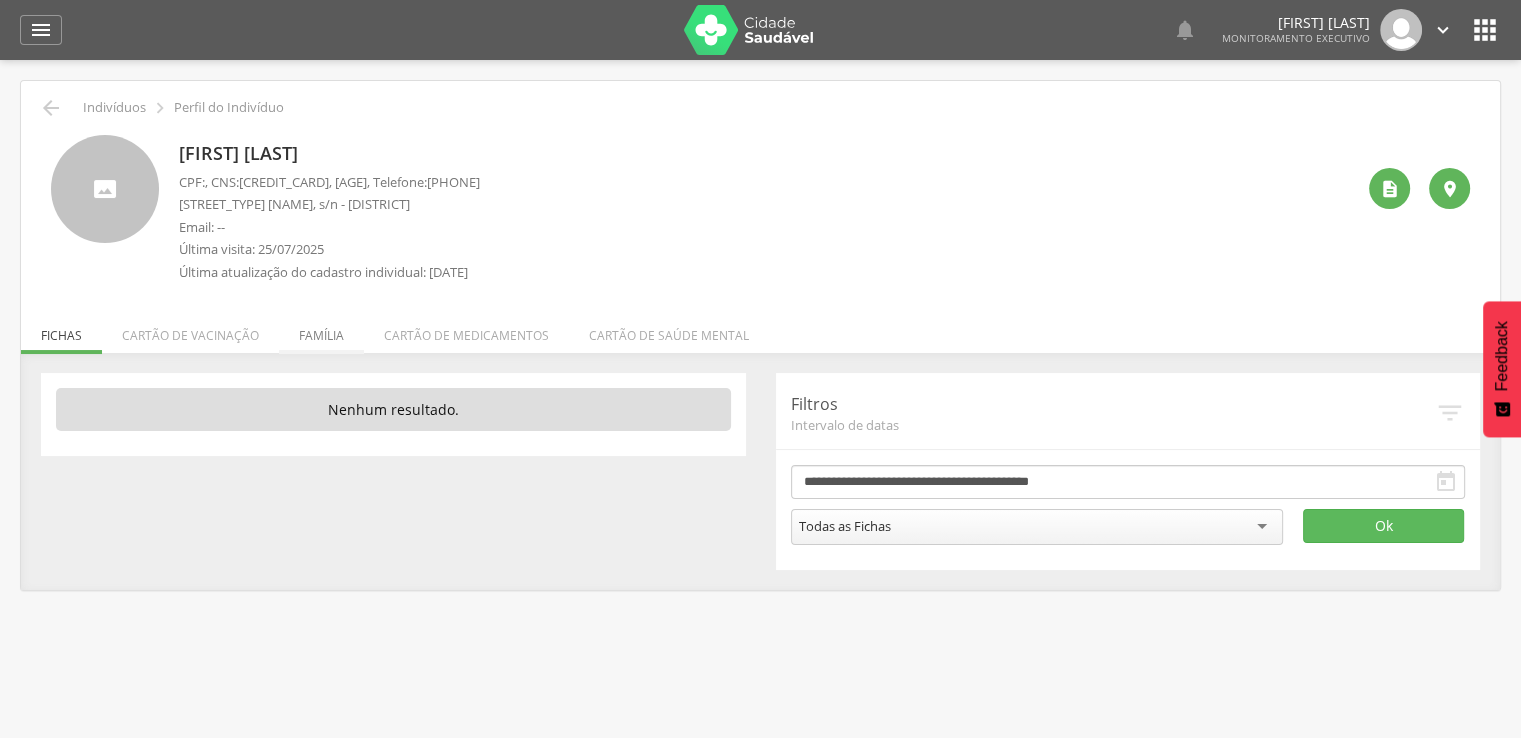 click on "Família" at bounding box center (321, 330) 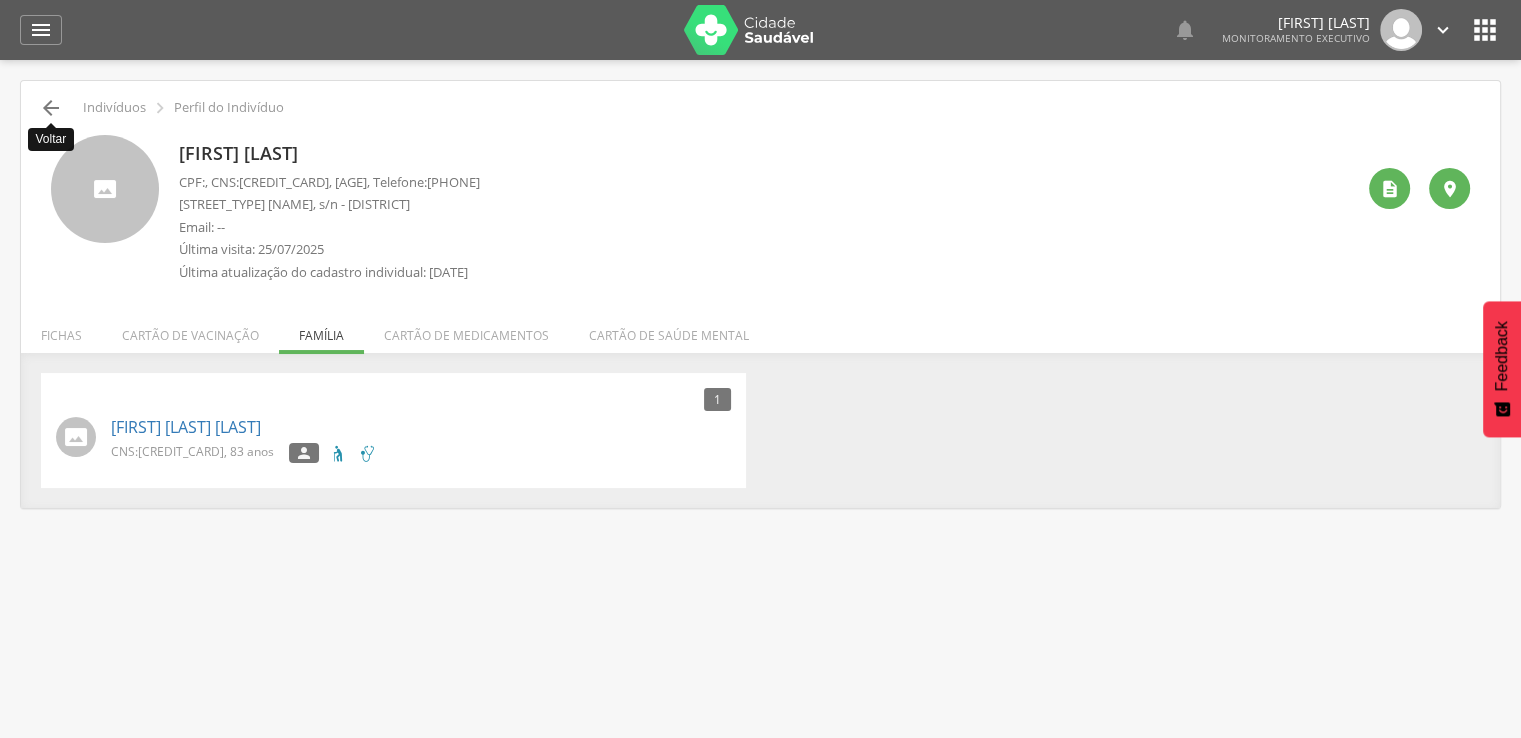 click on "" at bounding box center [51, 108] 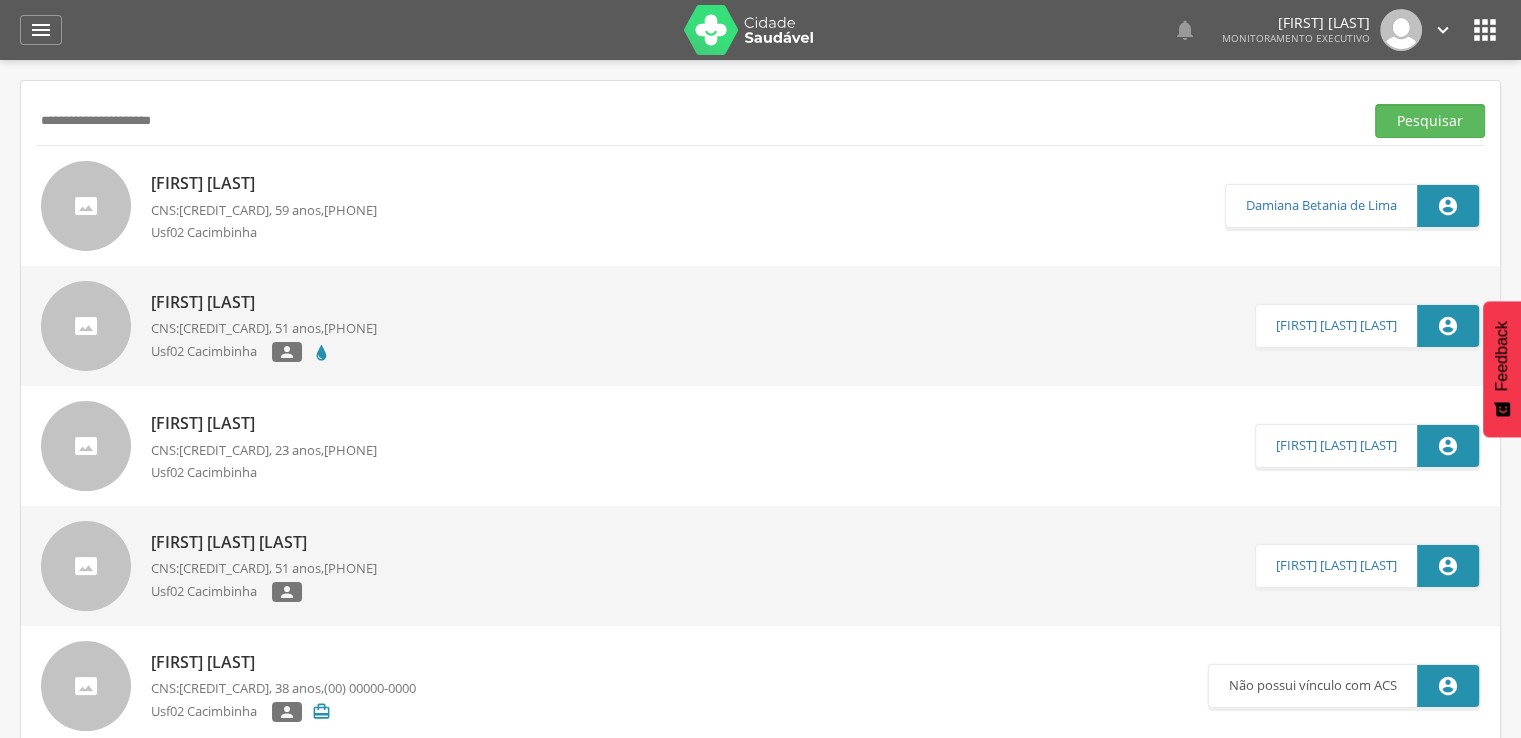 click on "Pesquisar" at bounding box center [1430, 121] 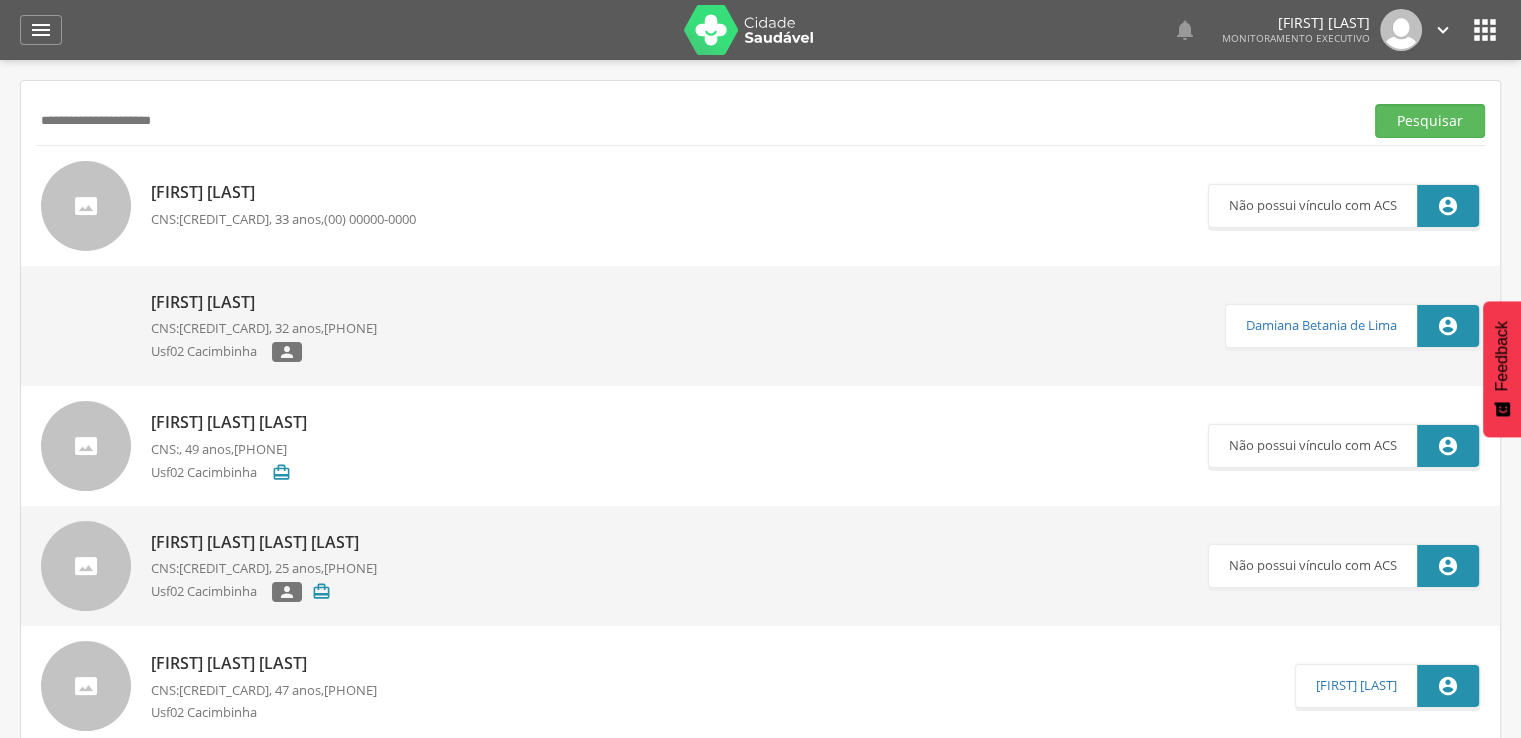 click on "[FIRST] [LAST]" at bounding box center (283, 192) 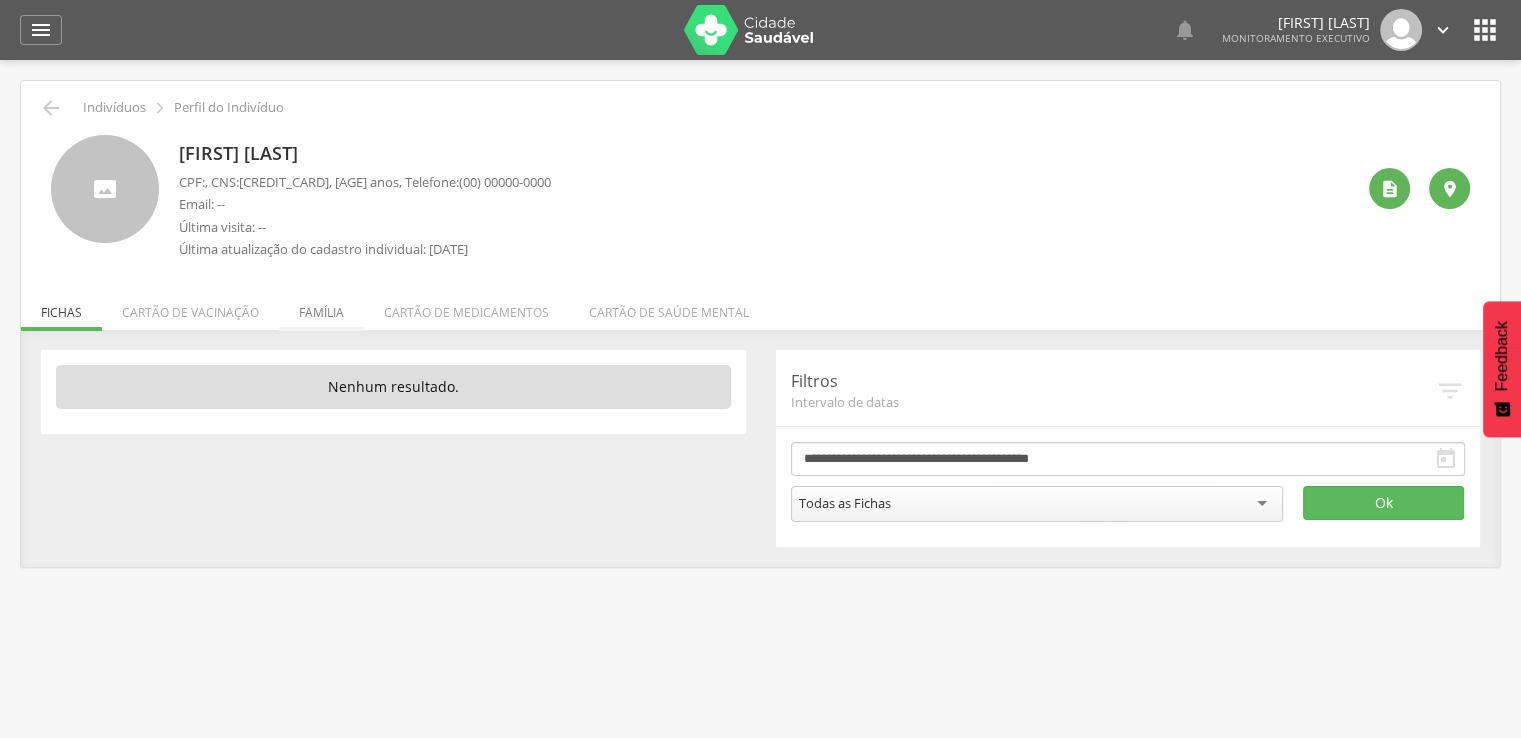 click on "Família" at bounding box center (321, 307) 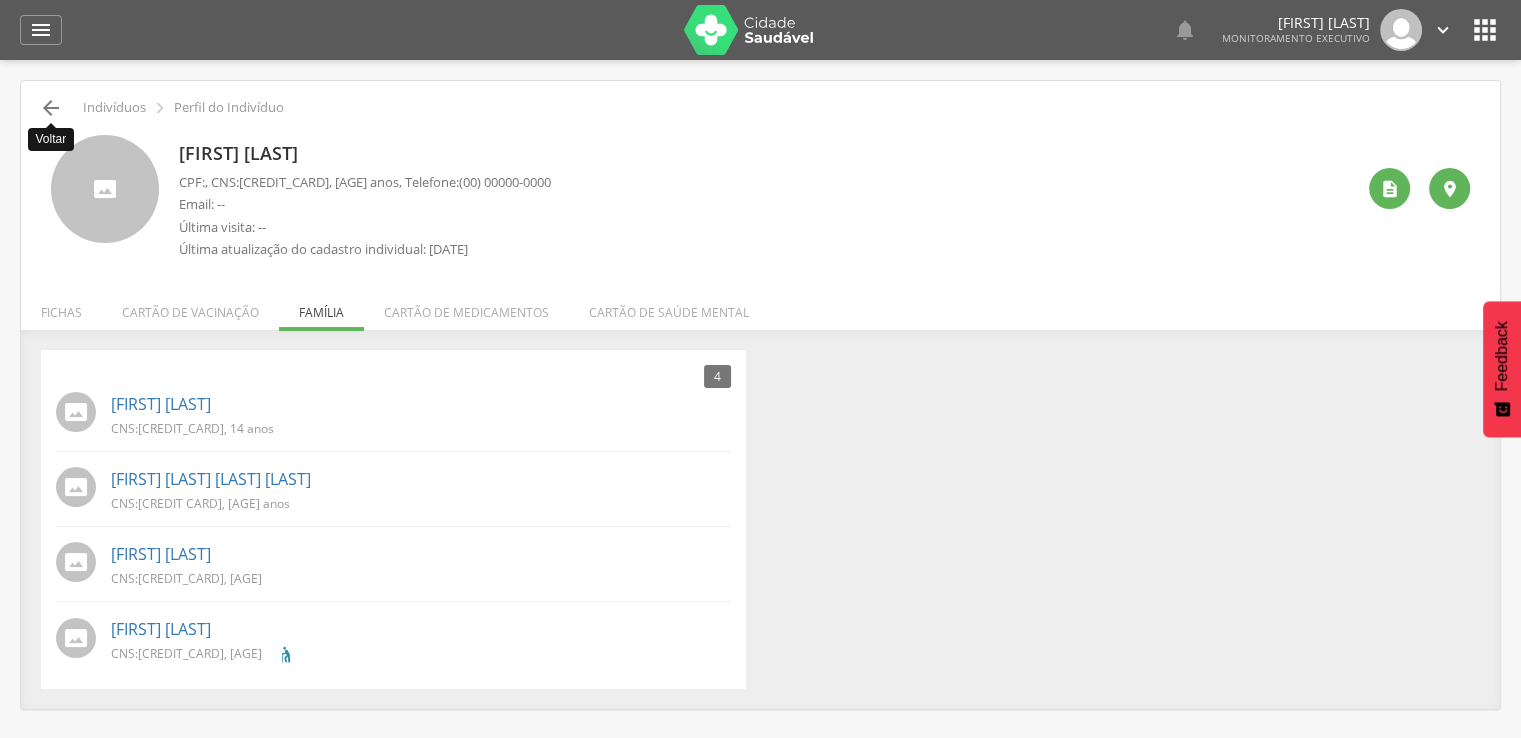 click on "" at bounding box center (51, 108) 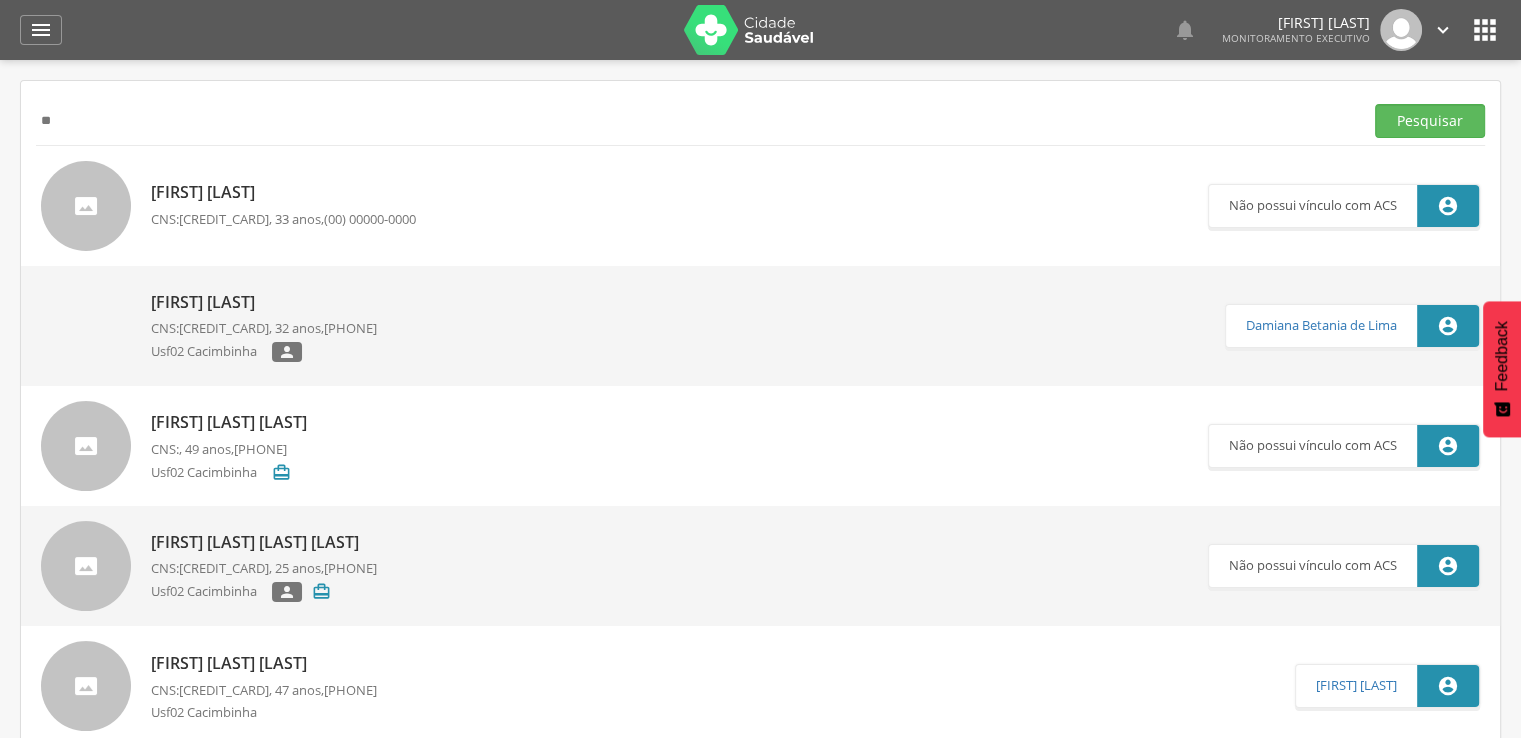 type on "*" 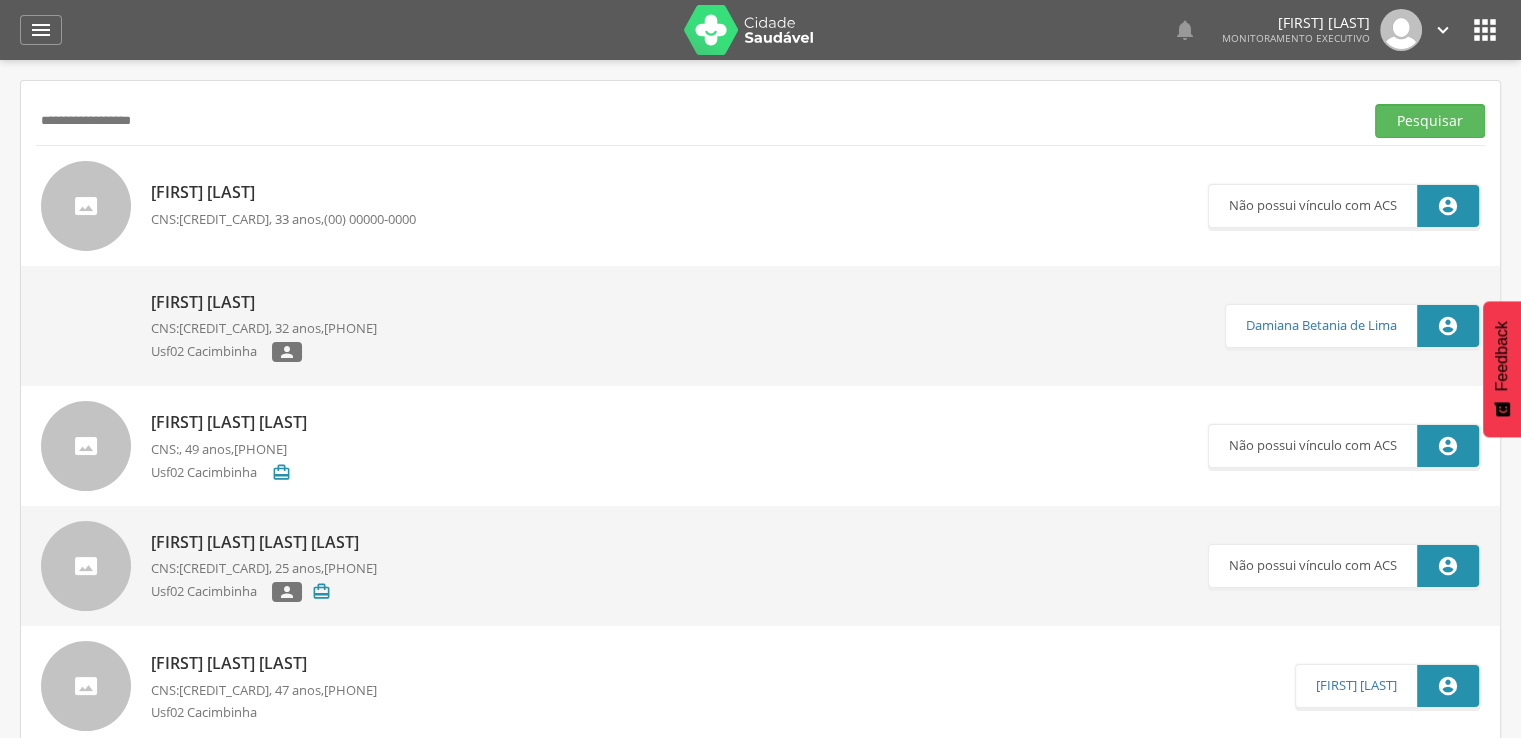 click on "Pesquisar" at bounding box center (1430, 121) 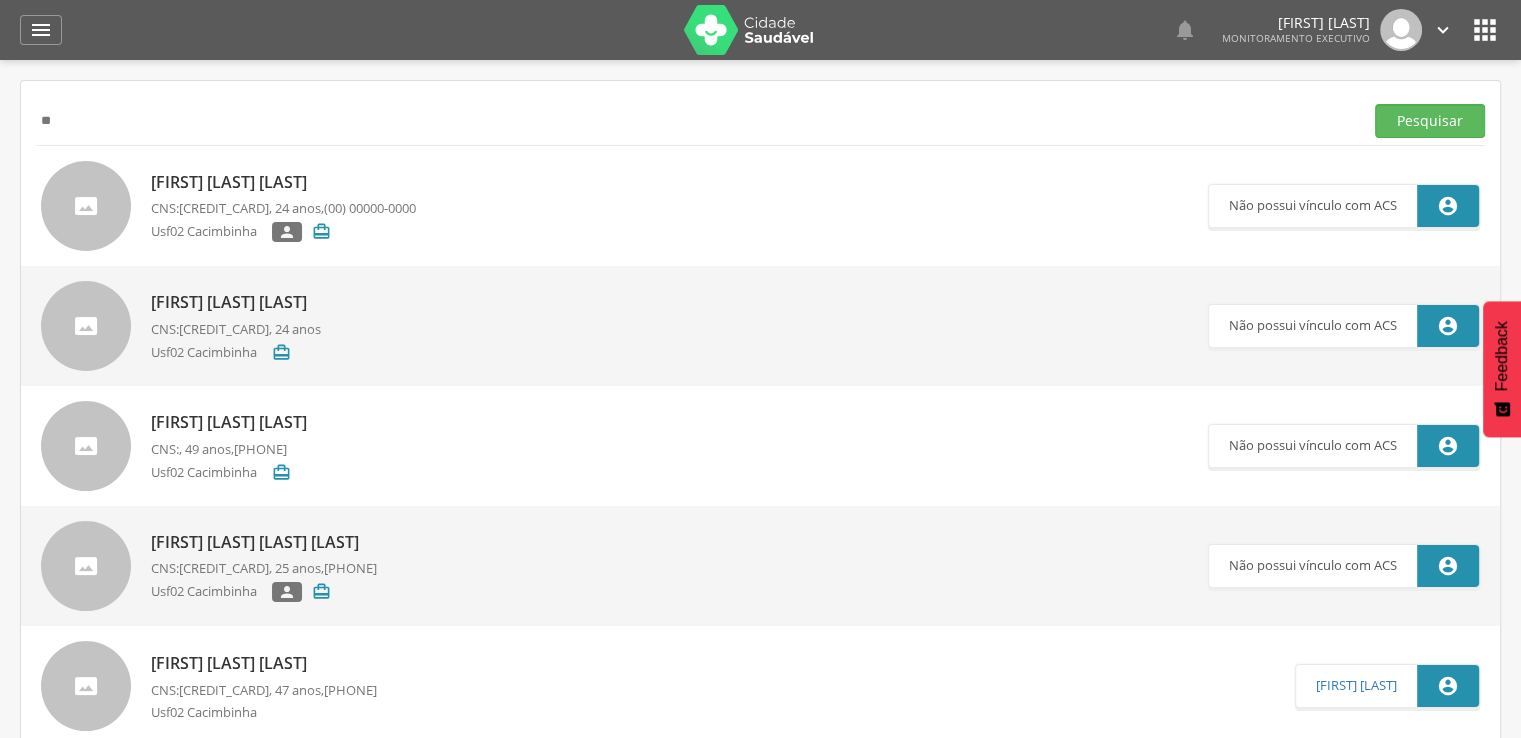 type on "*" 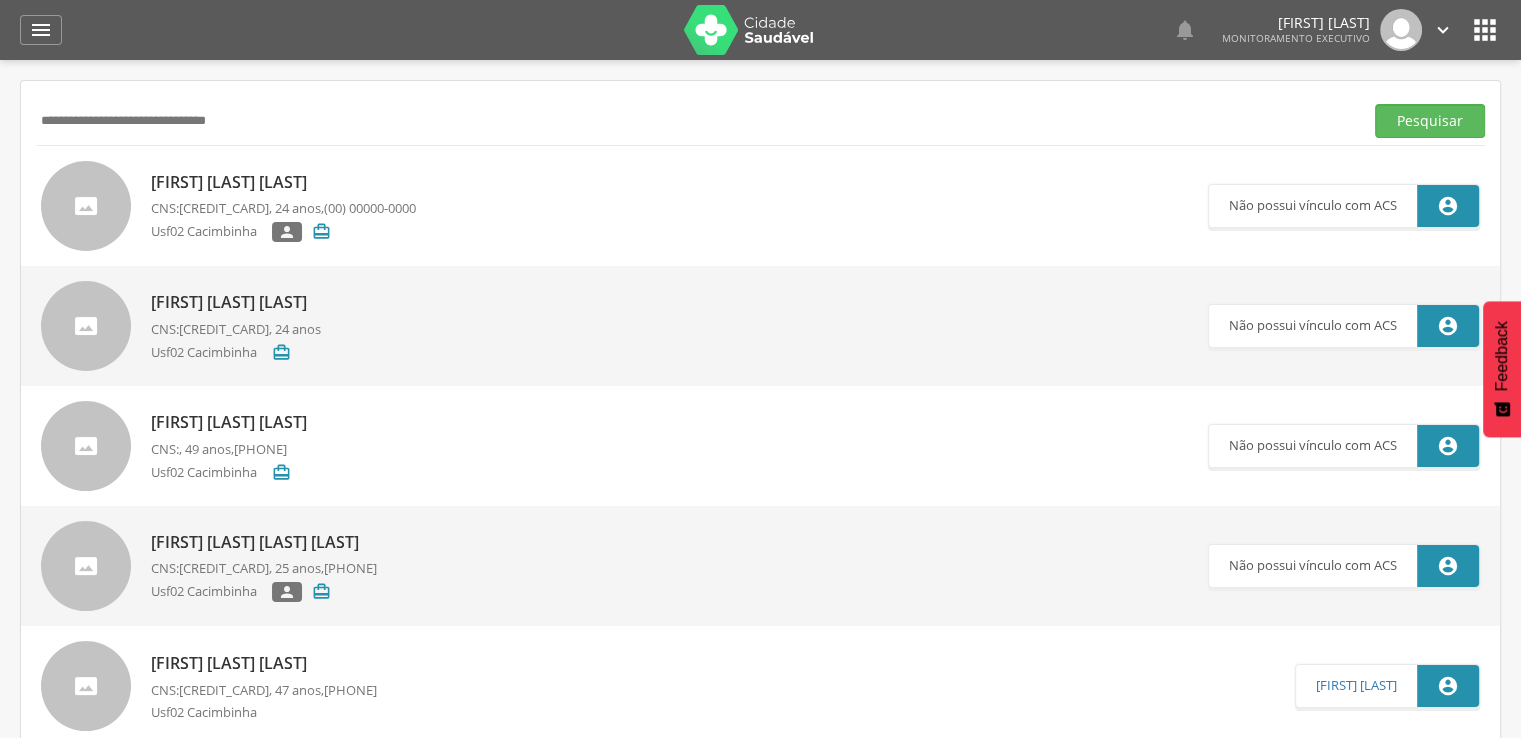 click on "Pesquisar" at bounding box center [1430, 121] 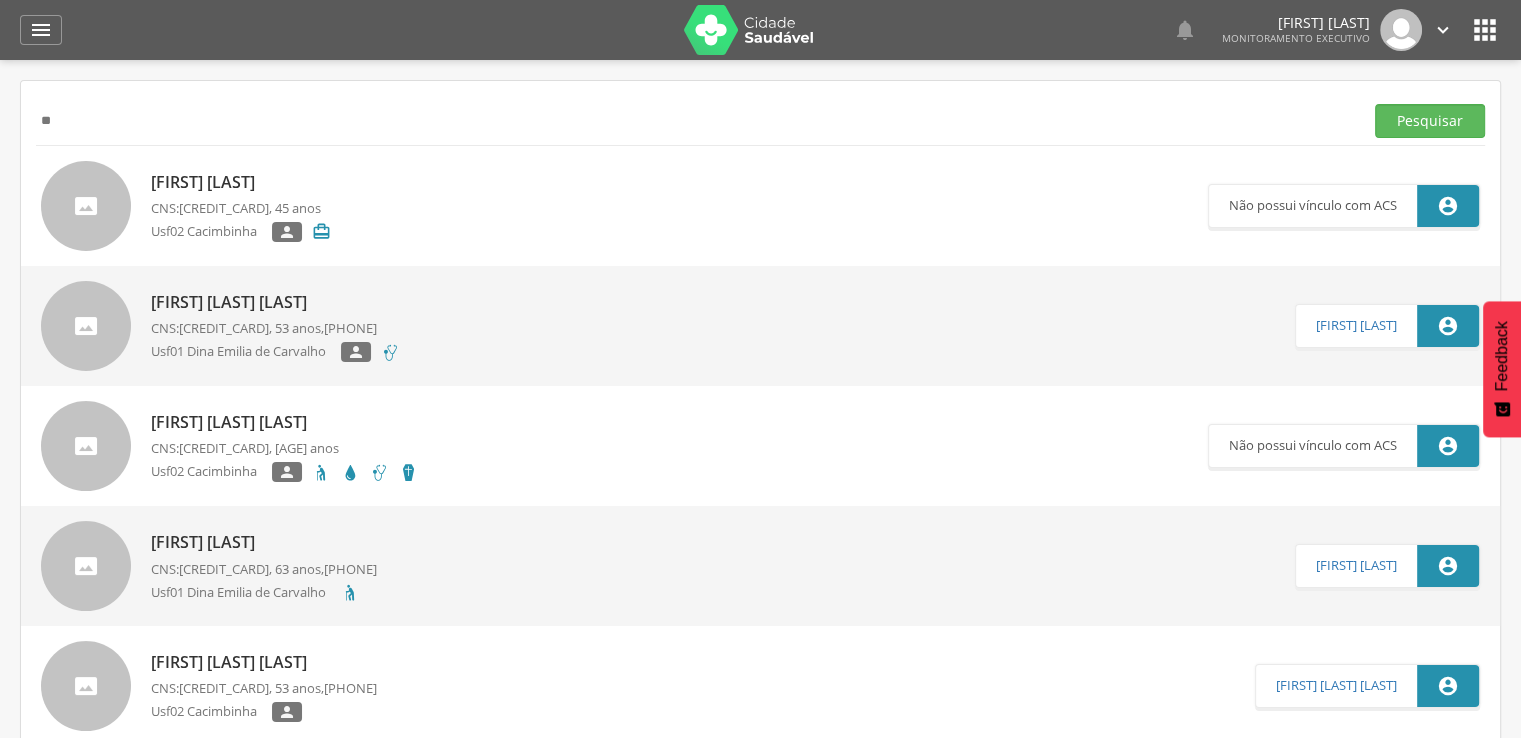 type on "*" 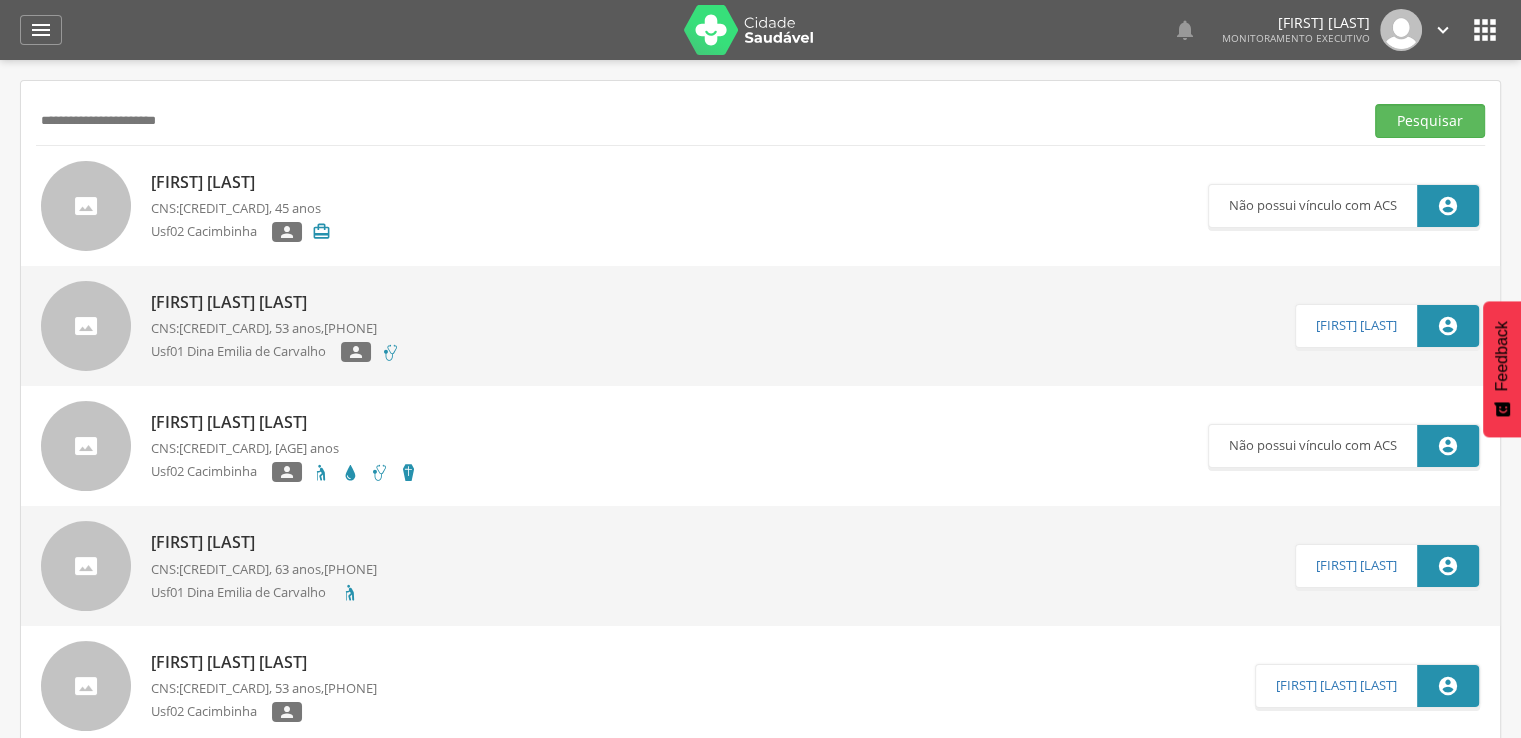 type on "**********" 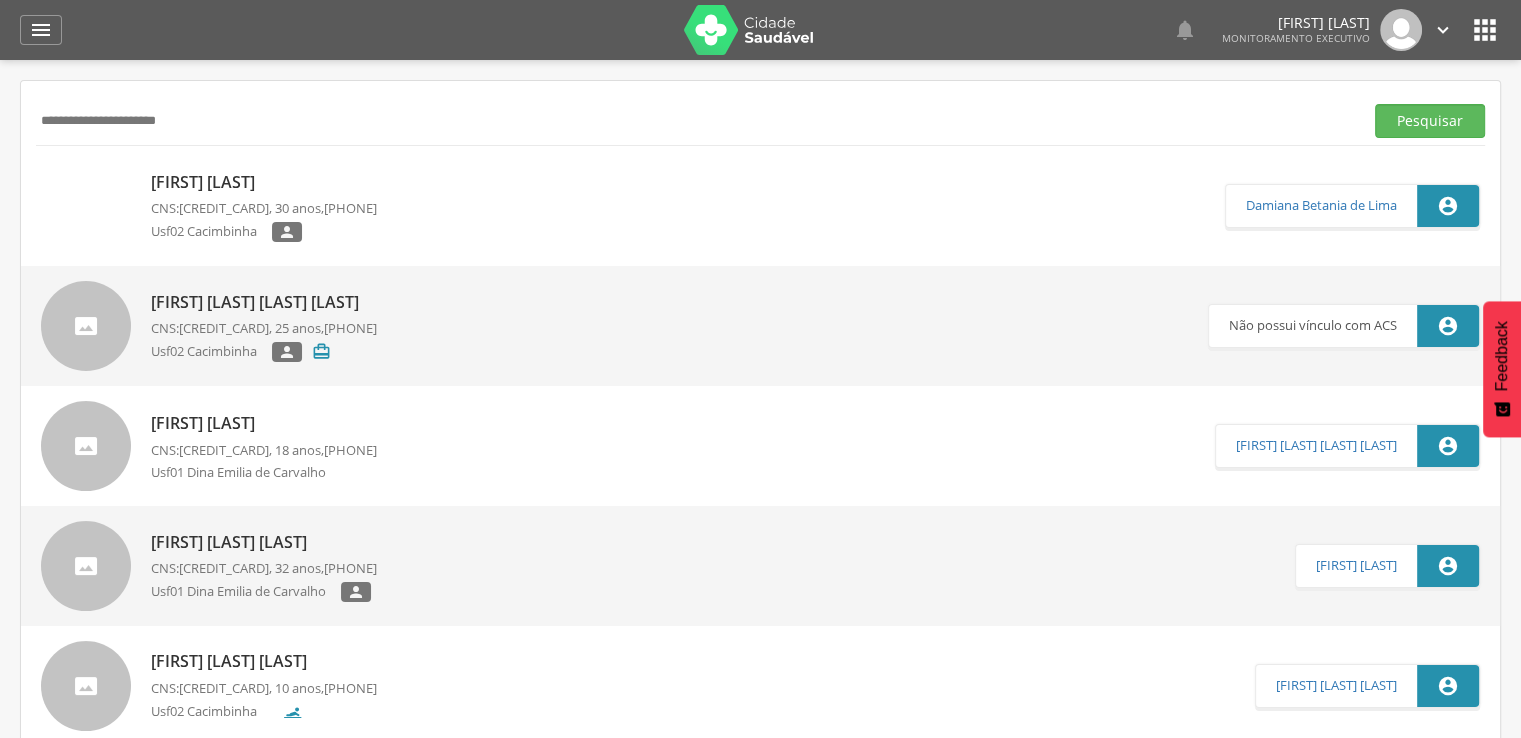 click on "[CREDIT_CARD]" at bounding box center (224, 208) 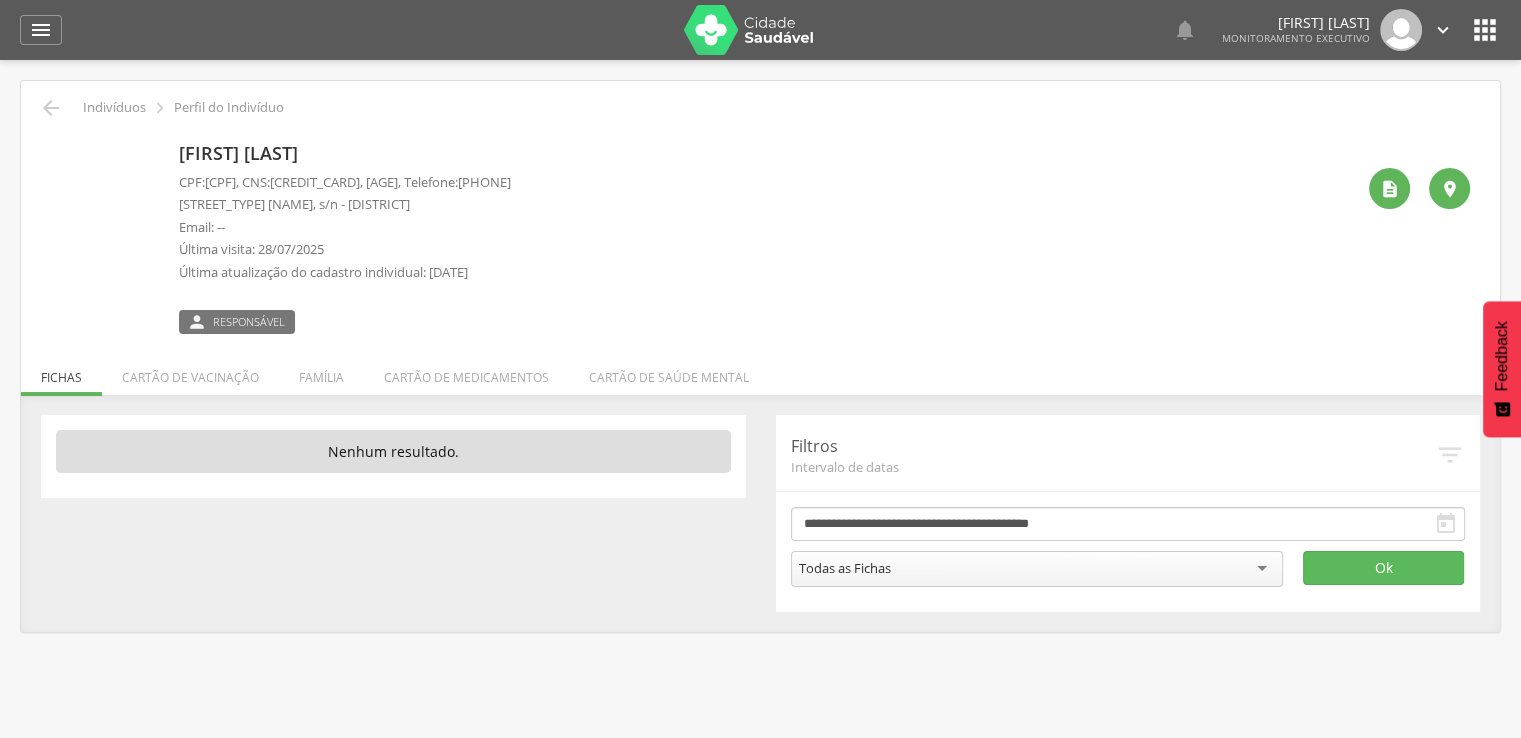 click on "[STREET_TYPE] [NAME], s/n - [DISTRICT]" at bounding box center [345, 204] 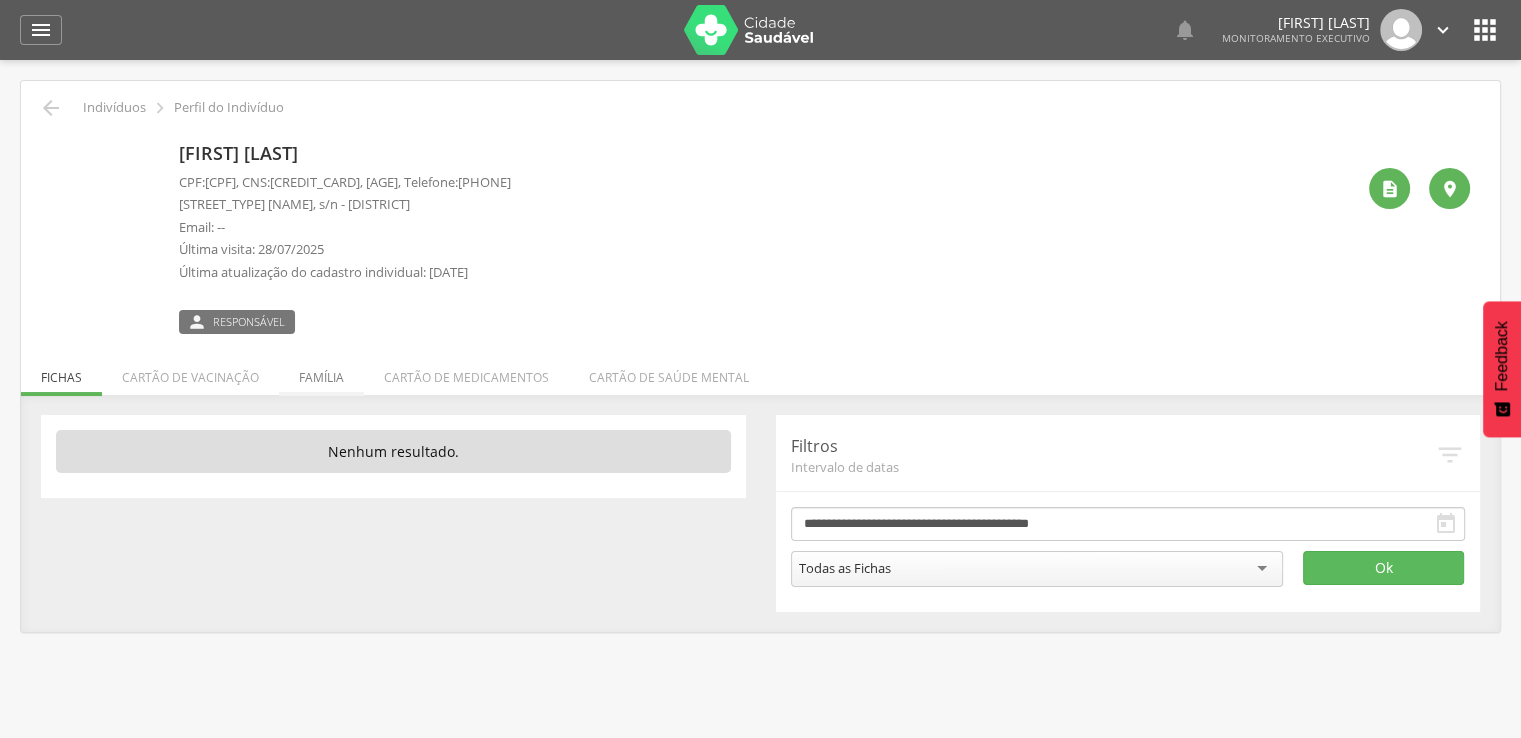 click on "Família" at bounding box center [321, 372] 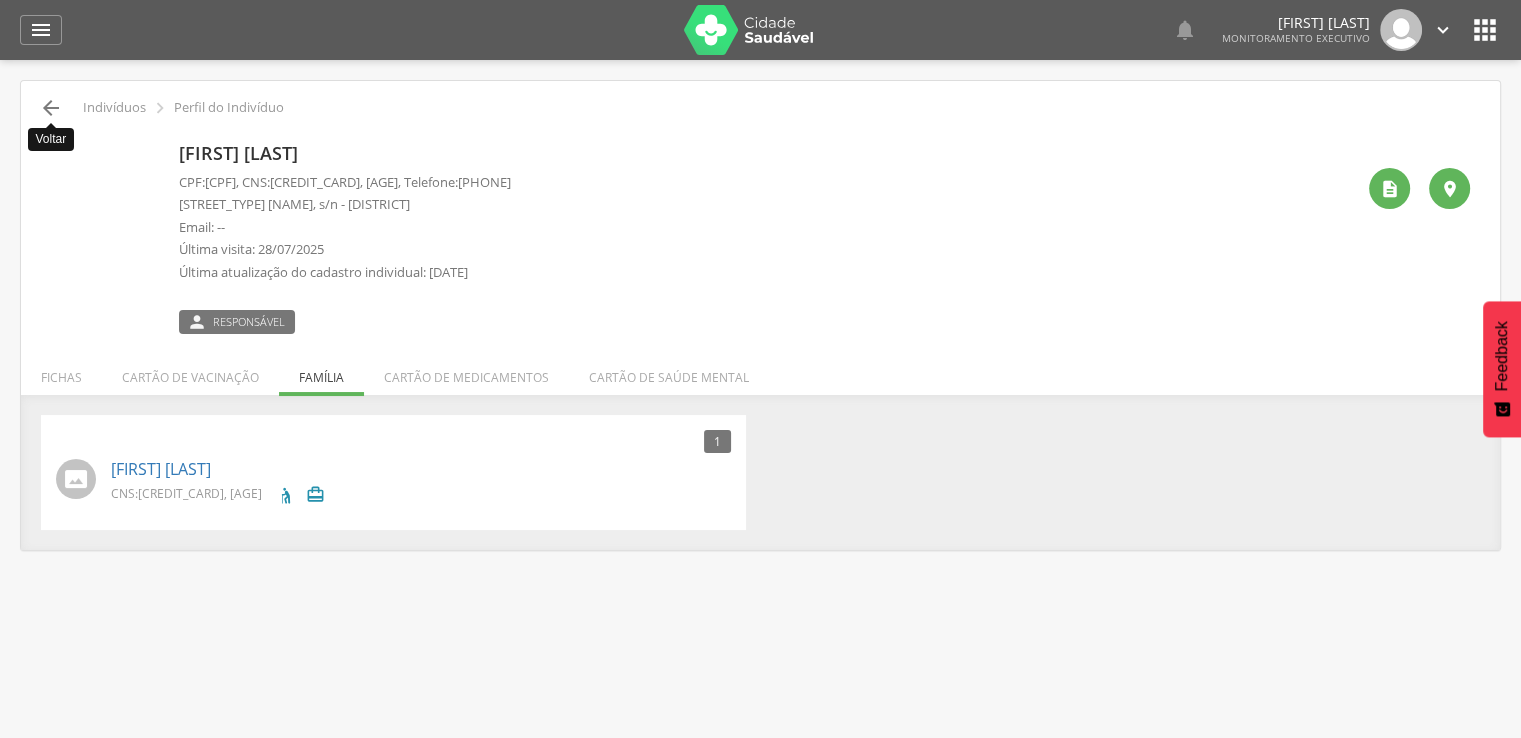 click on "" at bounding box center [51, 108] 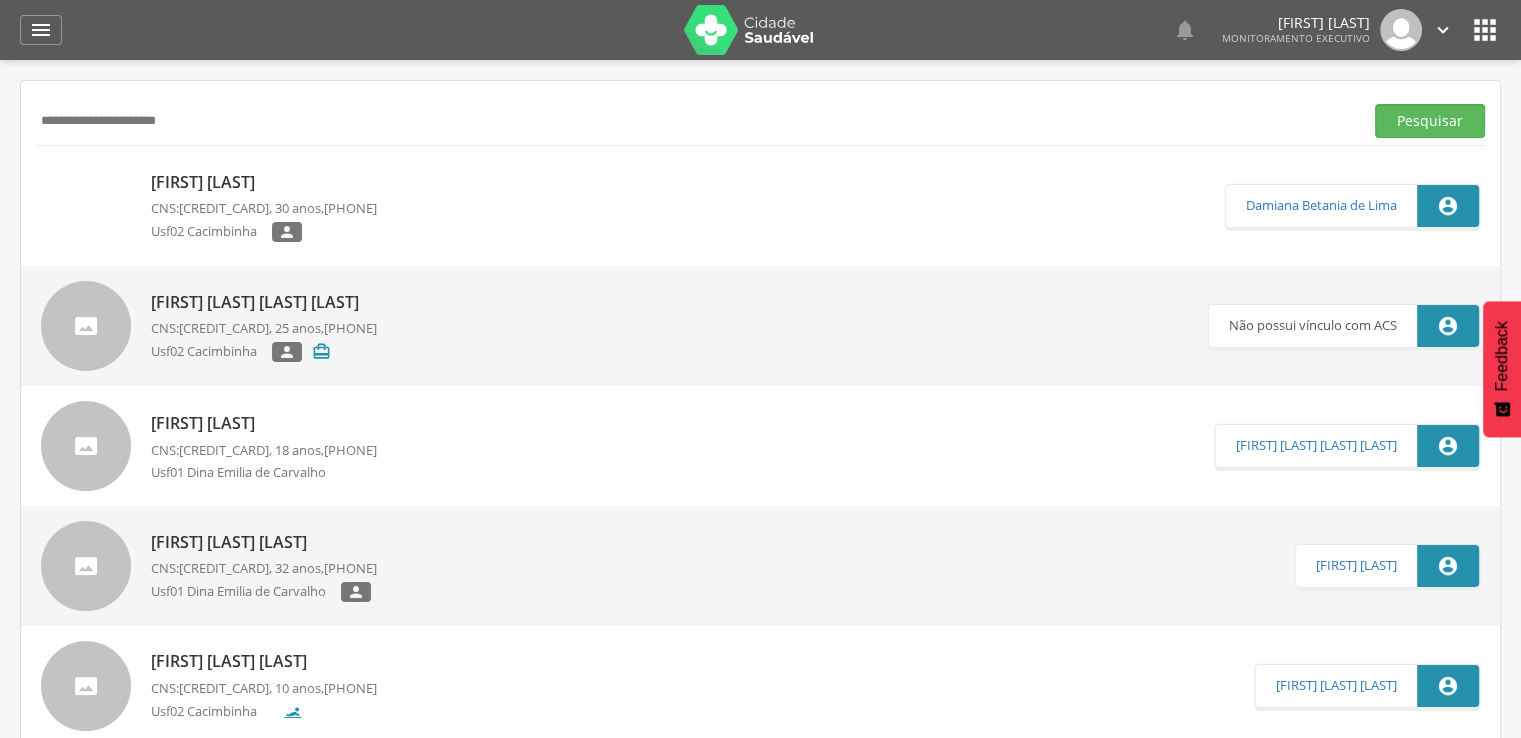 drag, startPoint x: 189, startPoint y: 115, endPoint x: 0, endPoint y: 116, distance: 189.00264 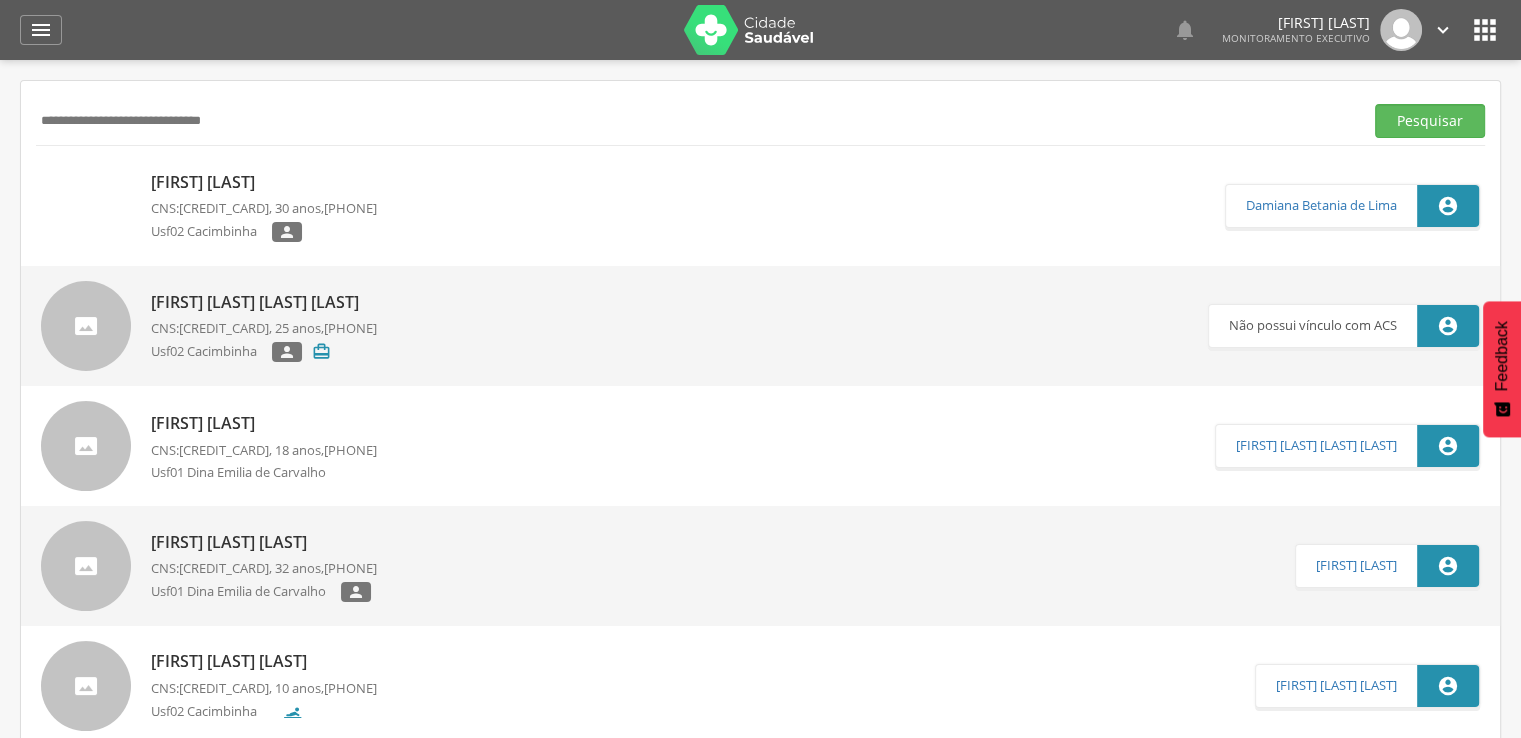click on "Pesquisar" at bounding box center [1430, 121] 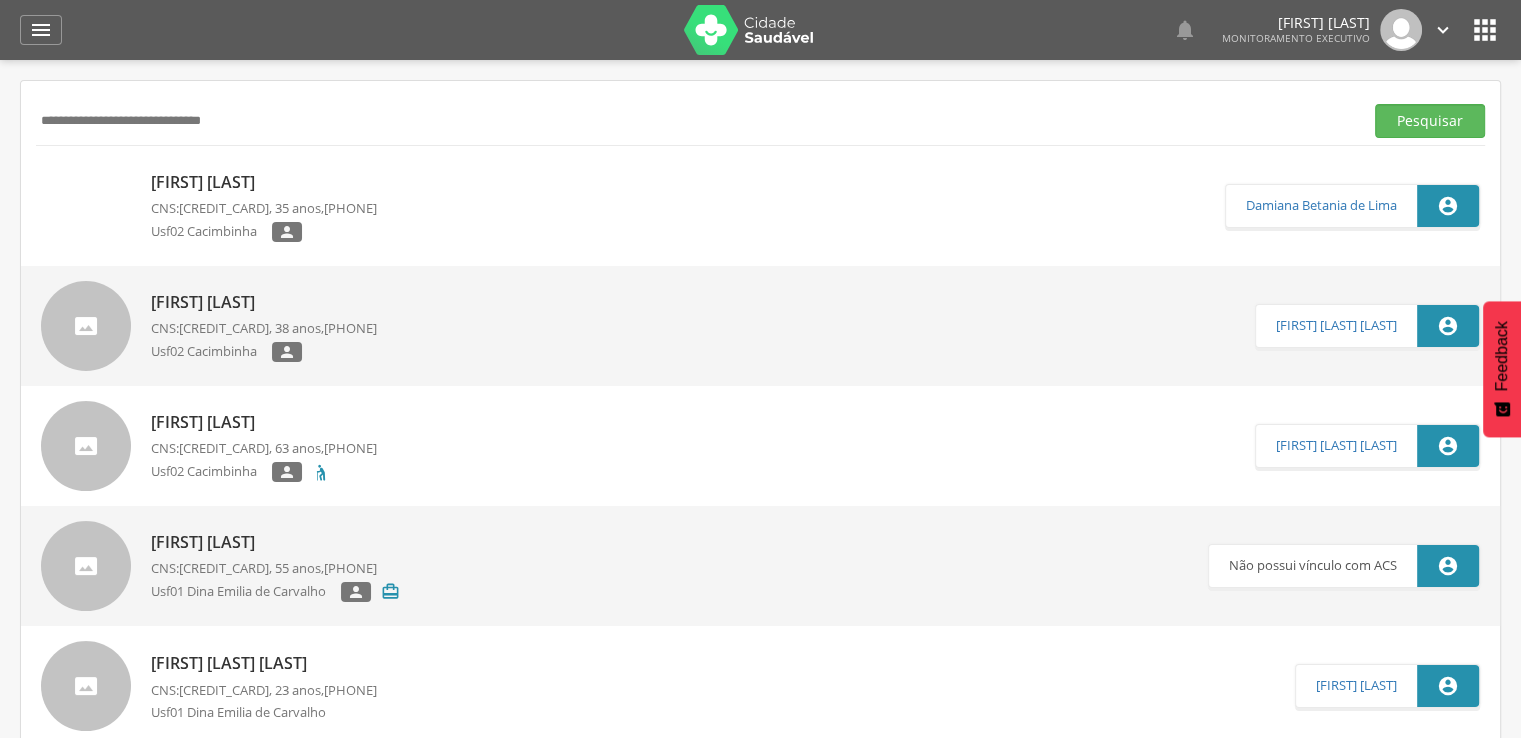 click on "[FIRST] [LAST]" at bounding box center (264, 182) 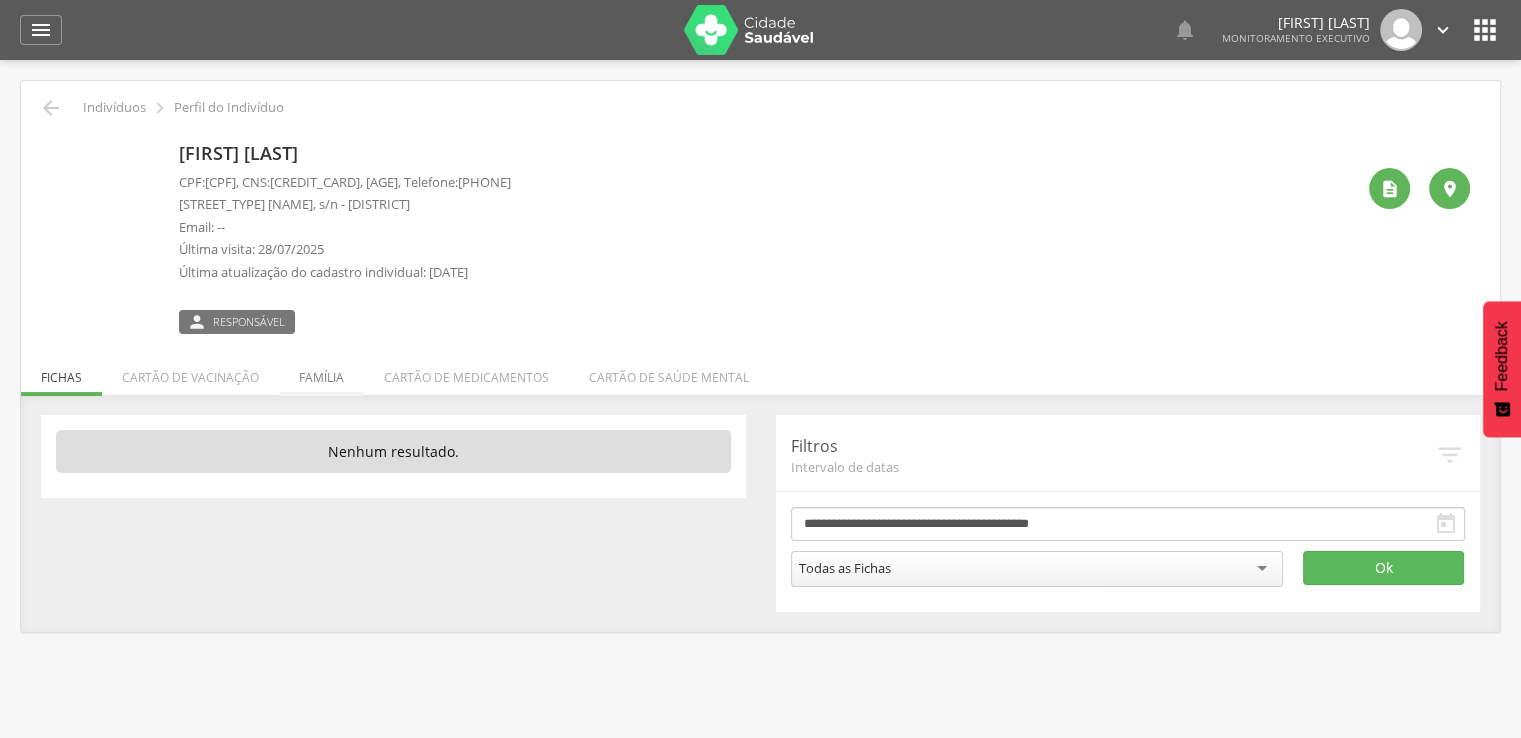 click on "Família" at bounding box center [321, 372] 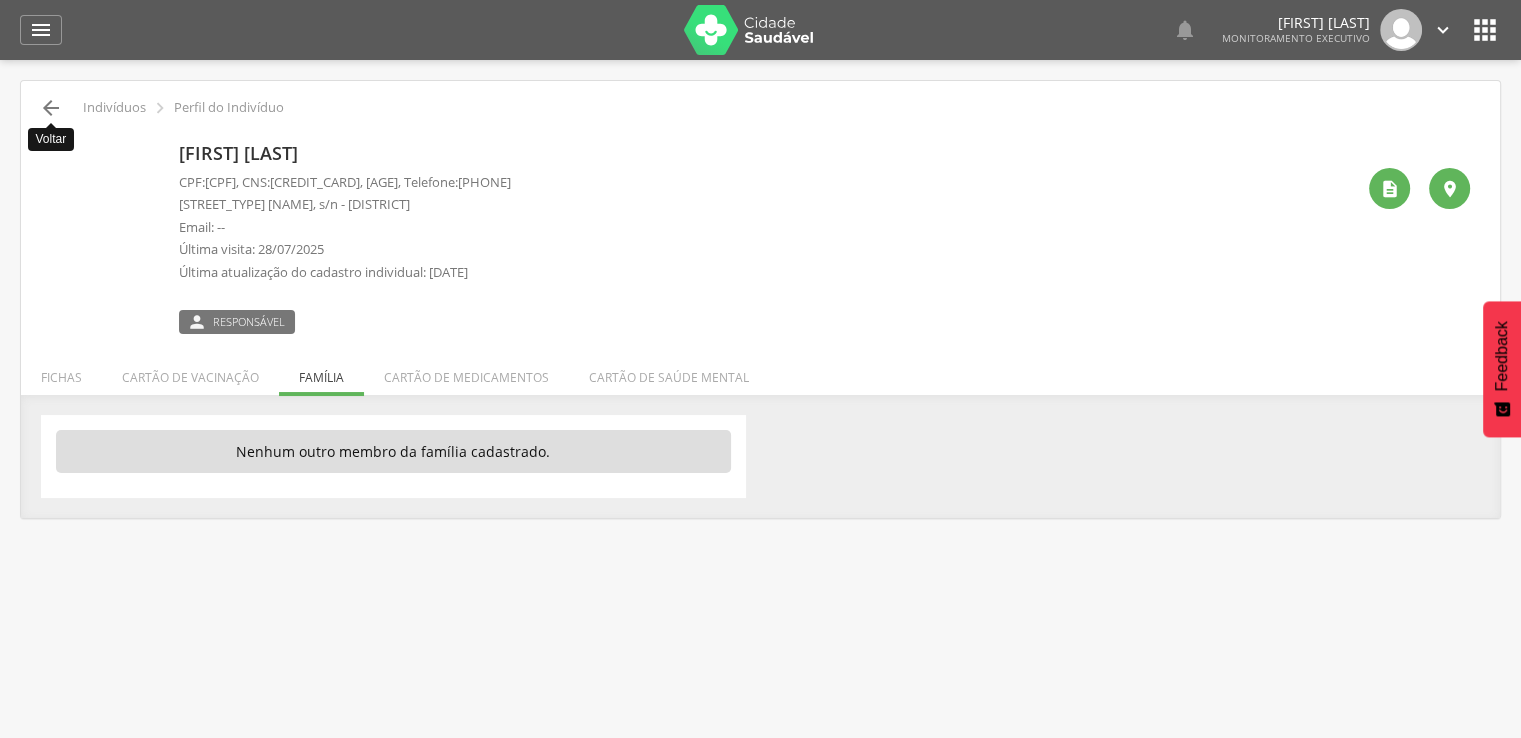 click on "" at bounding box center [51, 108] 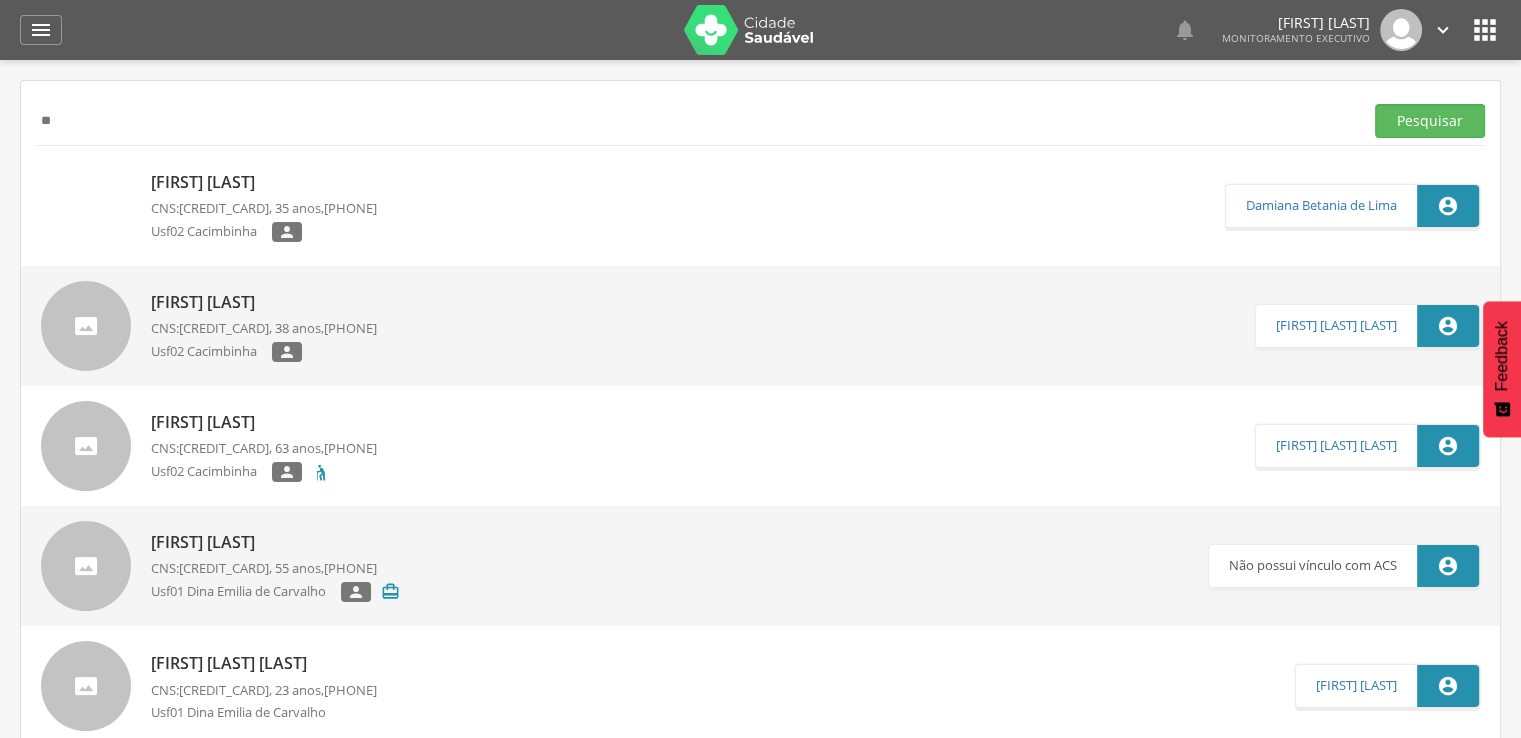 type on "*" 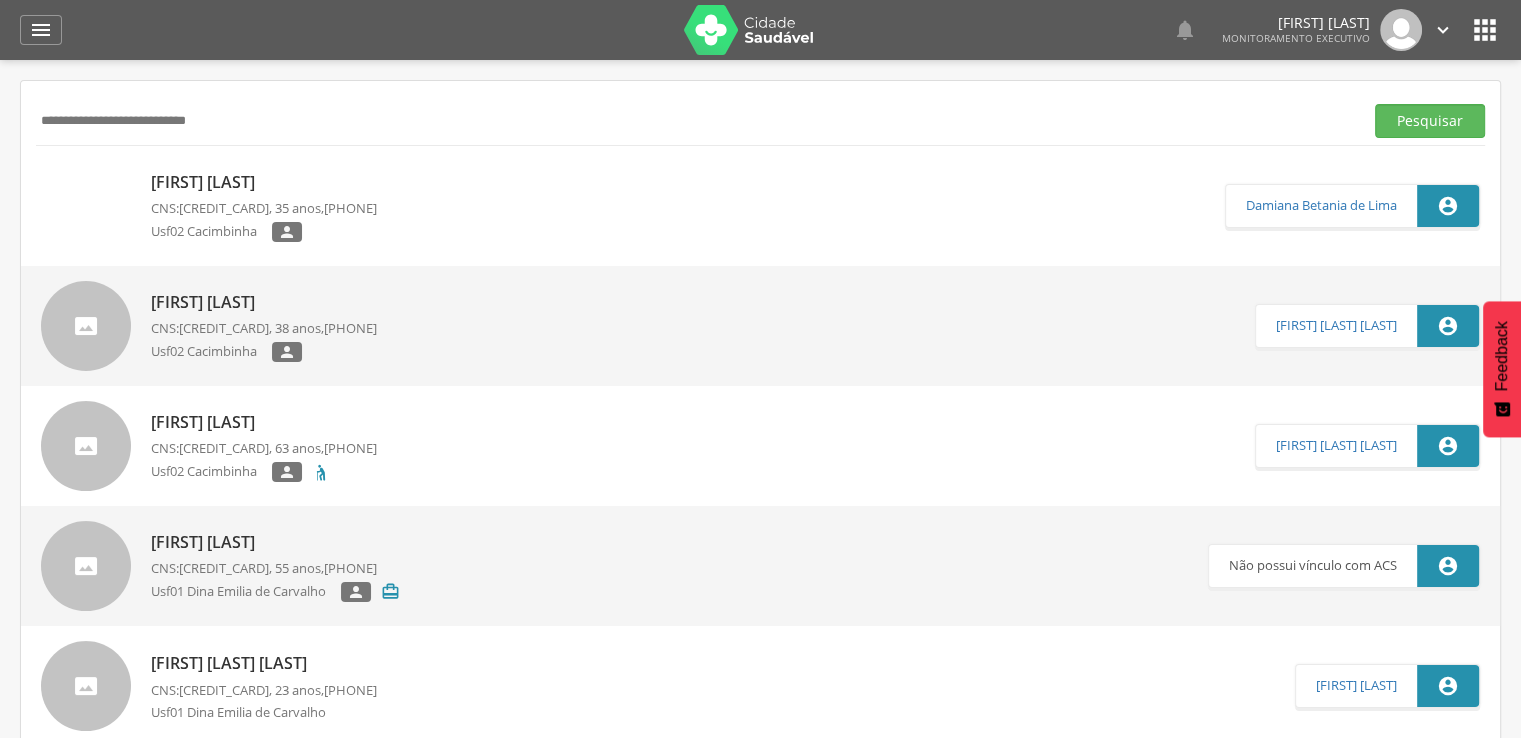 type on "**********" 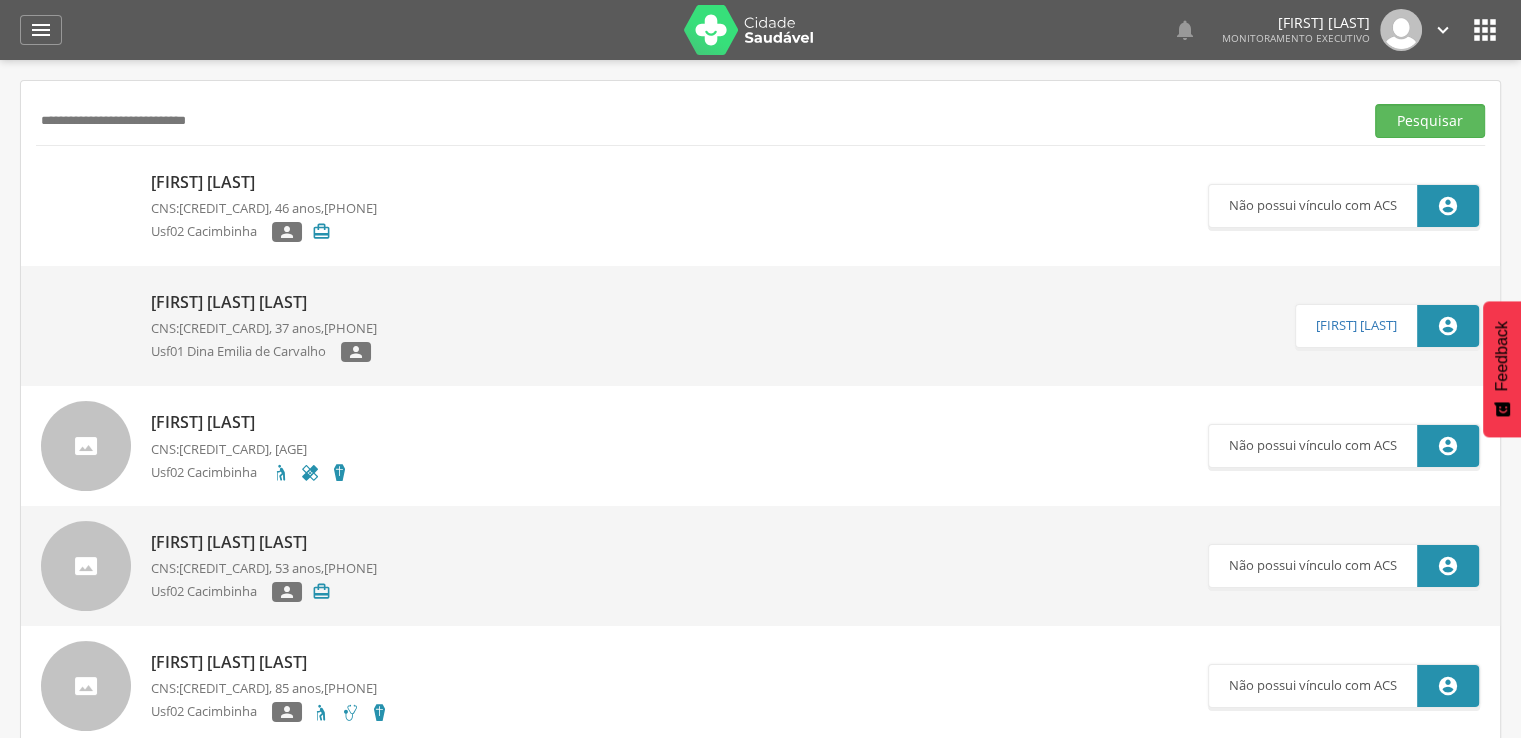 click on "[FIRST] [LAST]" at bounding box center (264, 182) 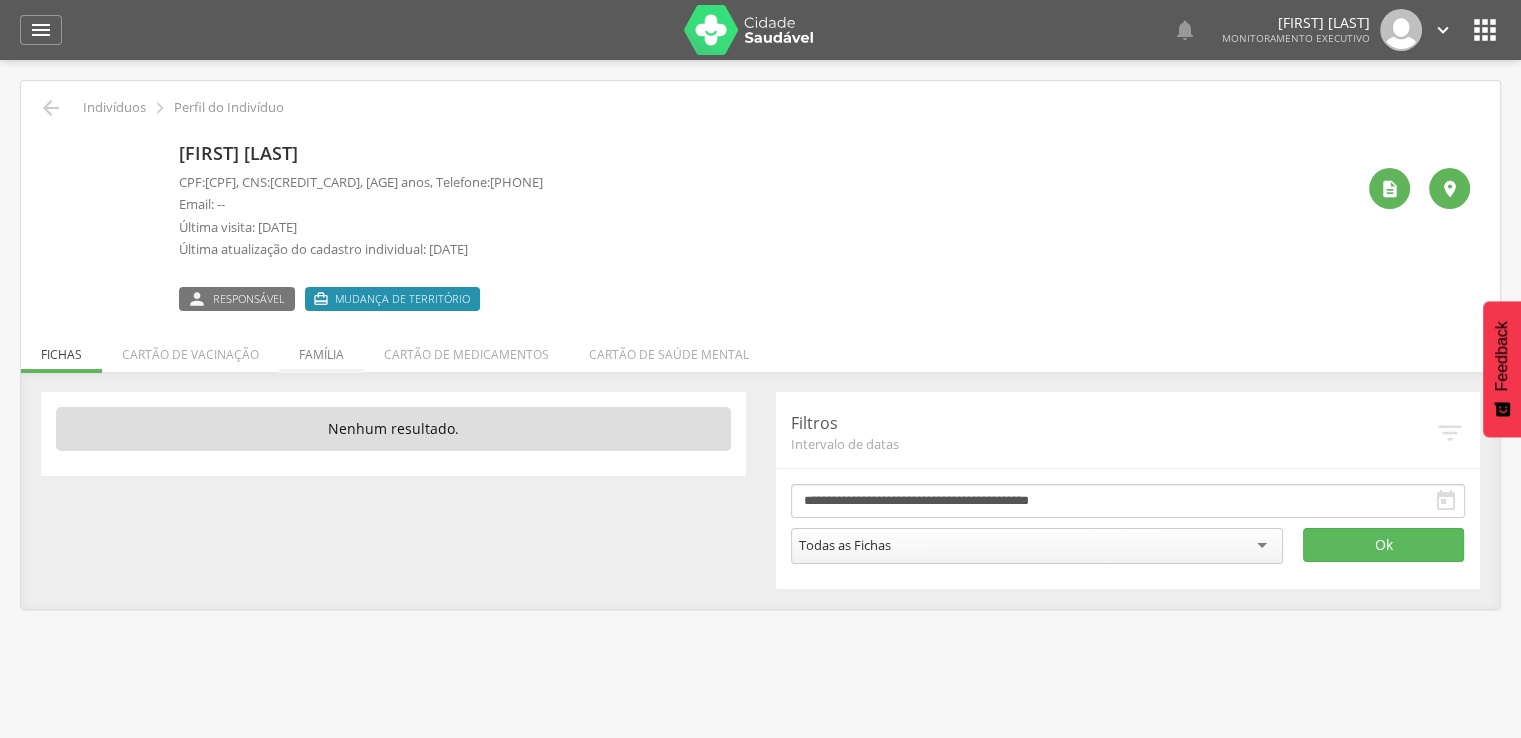 click on "Família" at bounding box center (321, 349) 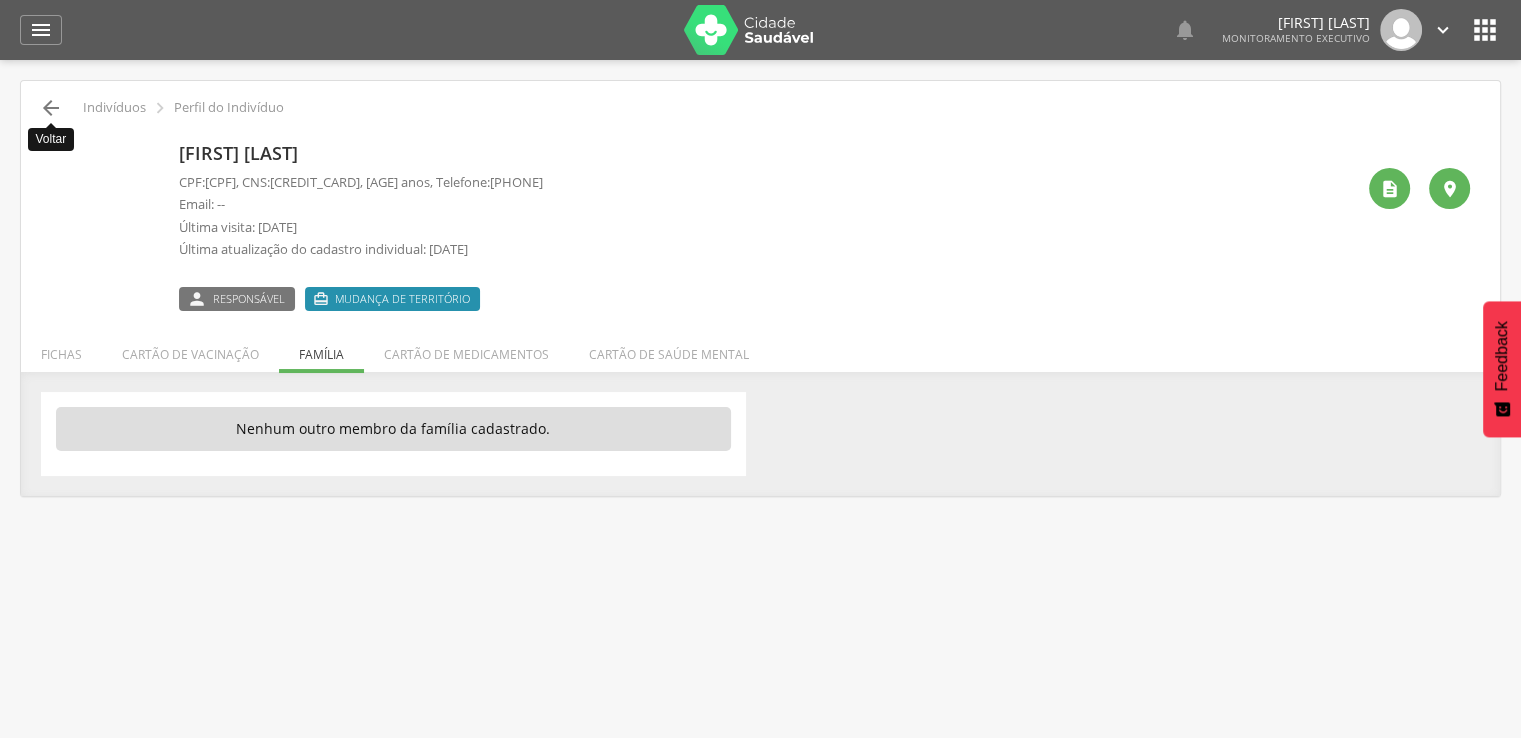 click on "" at bounding box center (51, 108) 